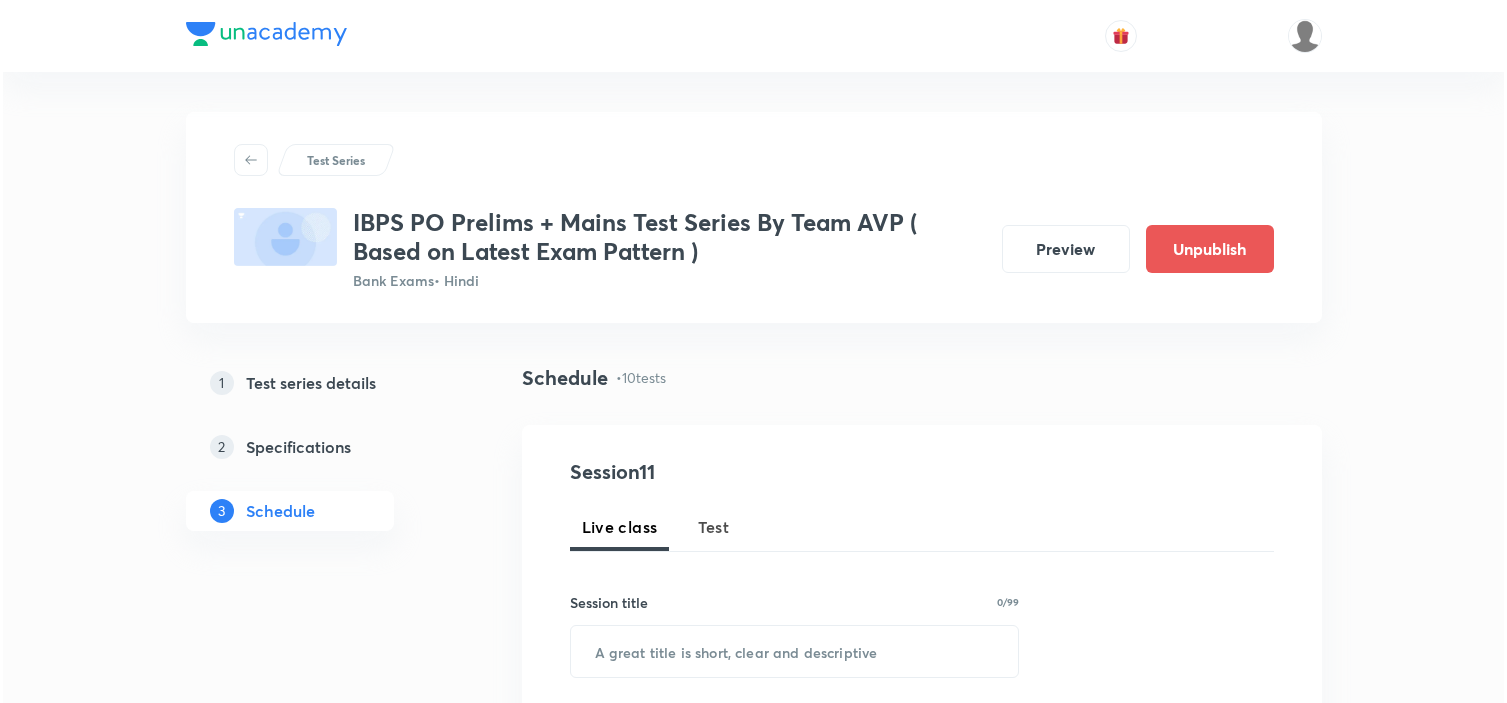 scroll, scrollTop: 0, scrollLeft: 0, axis: both 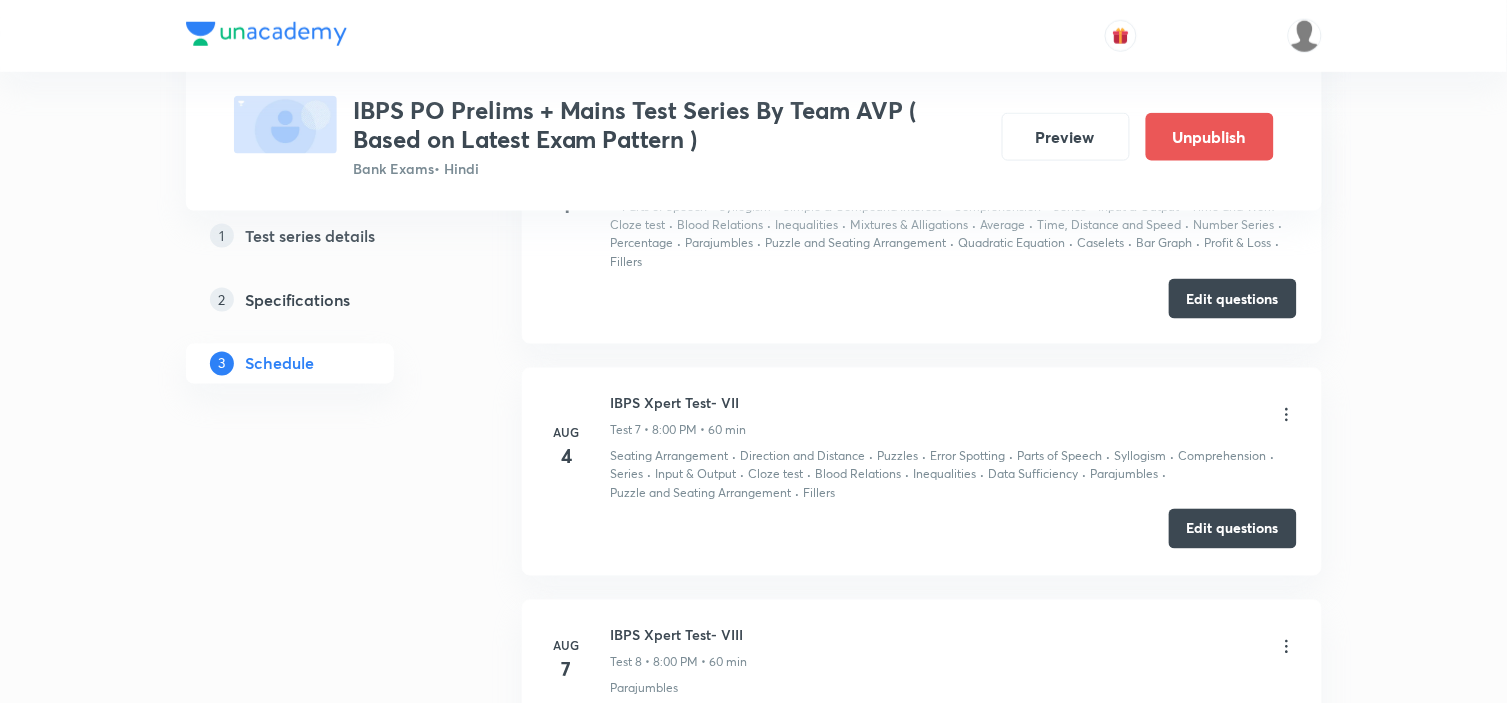 click on "Edit questions" at bounding box center [1233, 529] 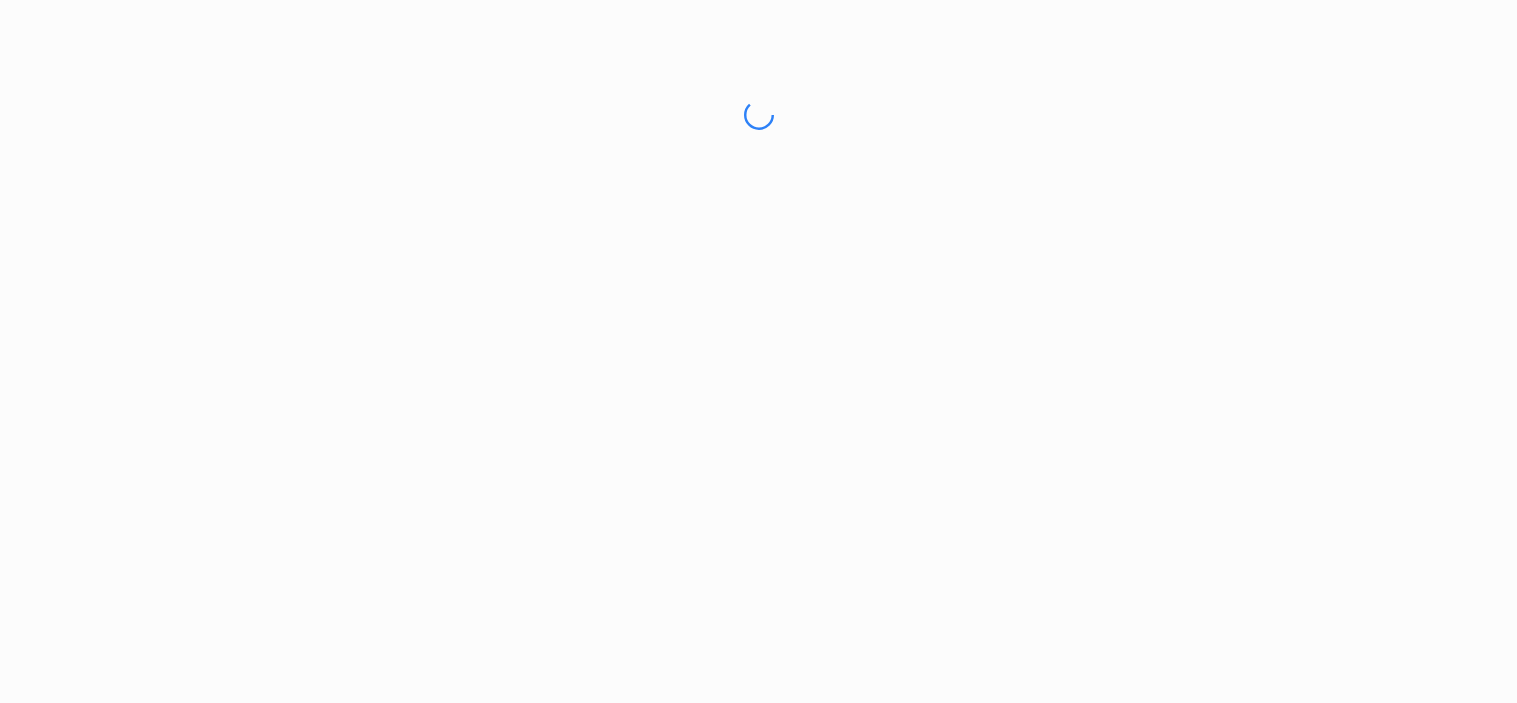 scroll, scrollTop: 0, scrollLeft: 0, axis: both 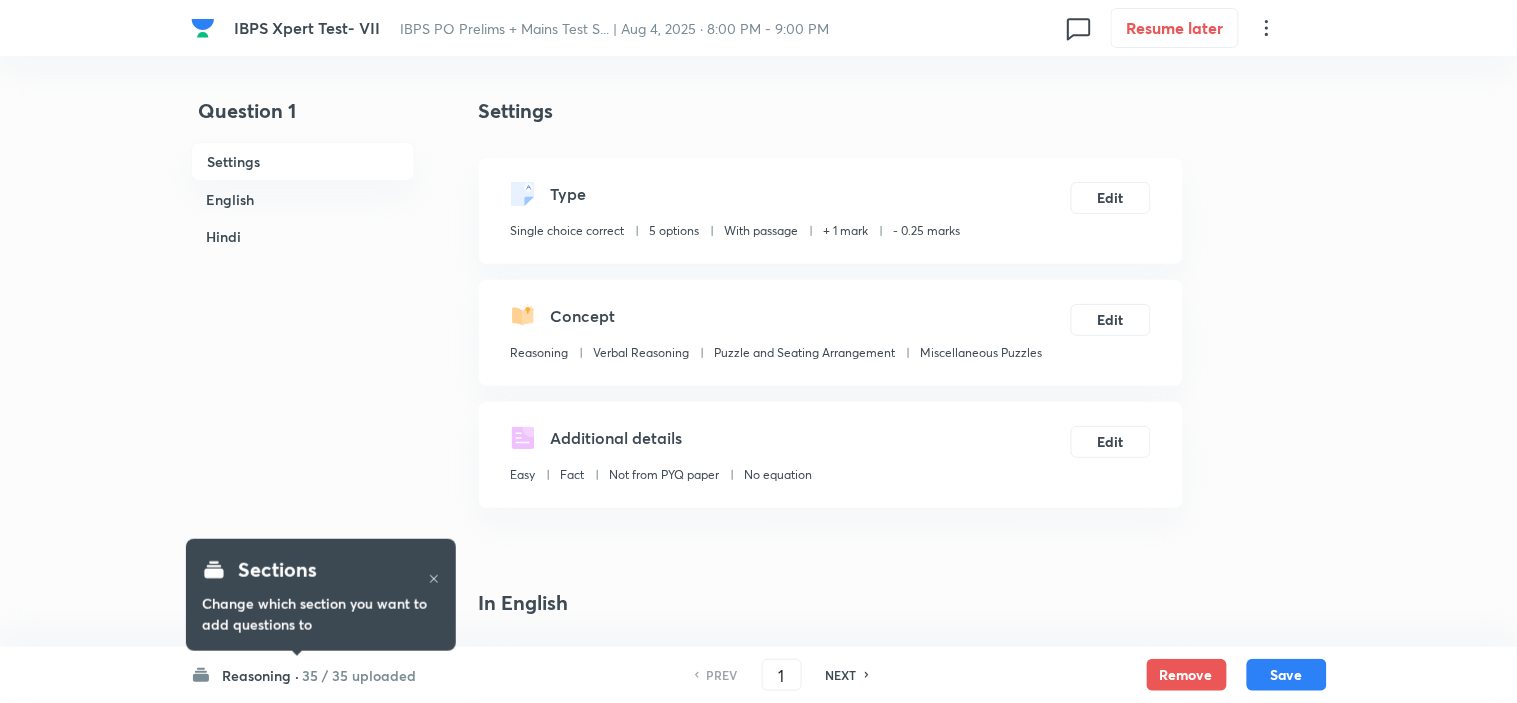 checkbox on "true" 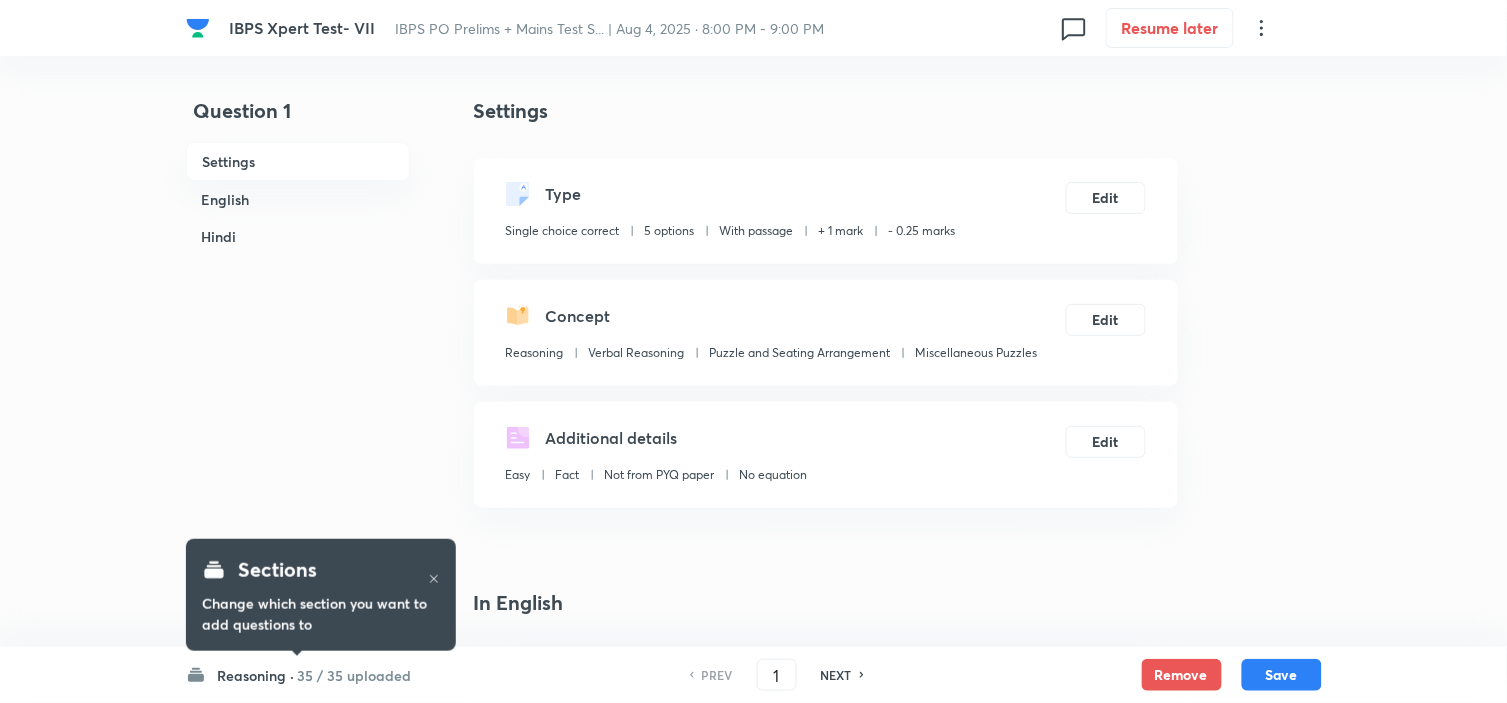 click on "Reasoning  ·" at bounding box center (256, 675) 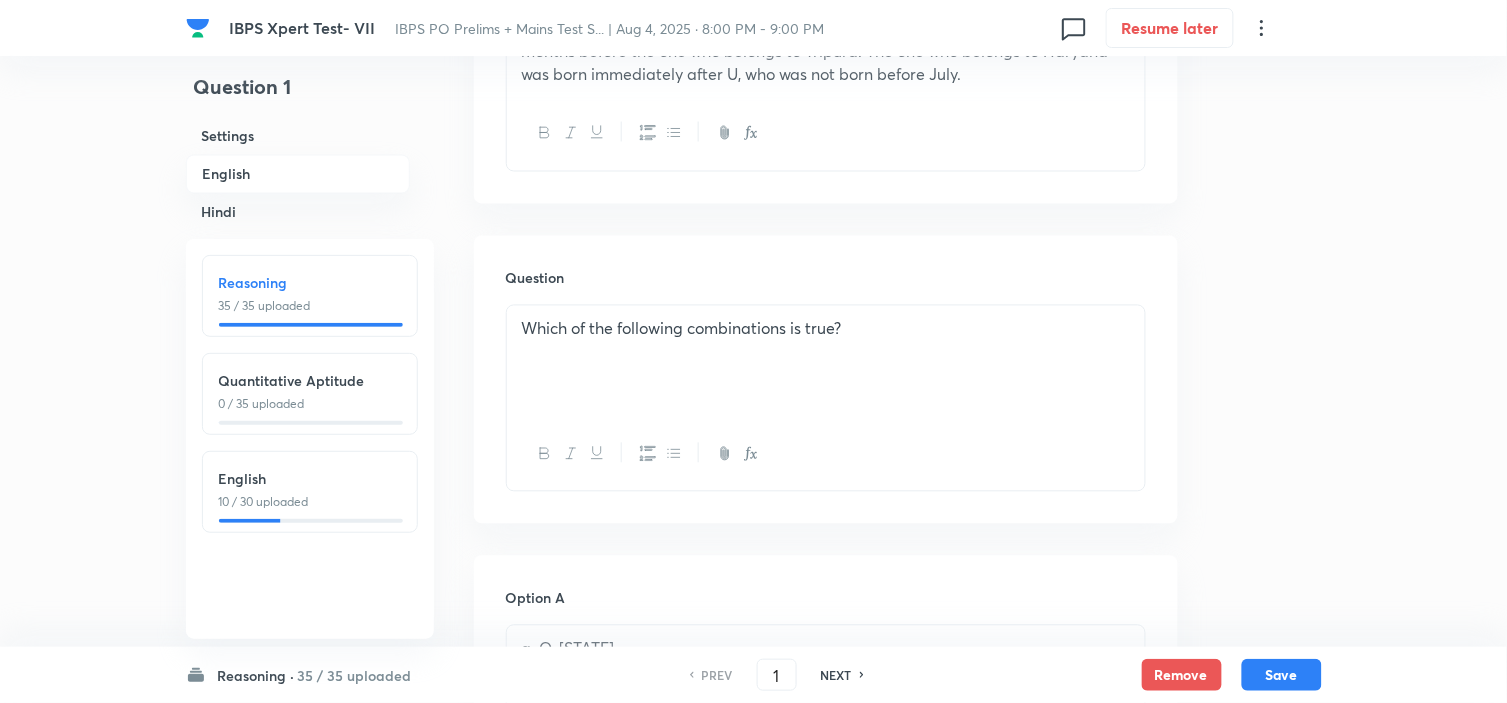 scroll, scrollTop: 1111, scrollLeft: 0, axis: vertical 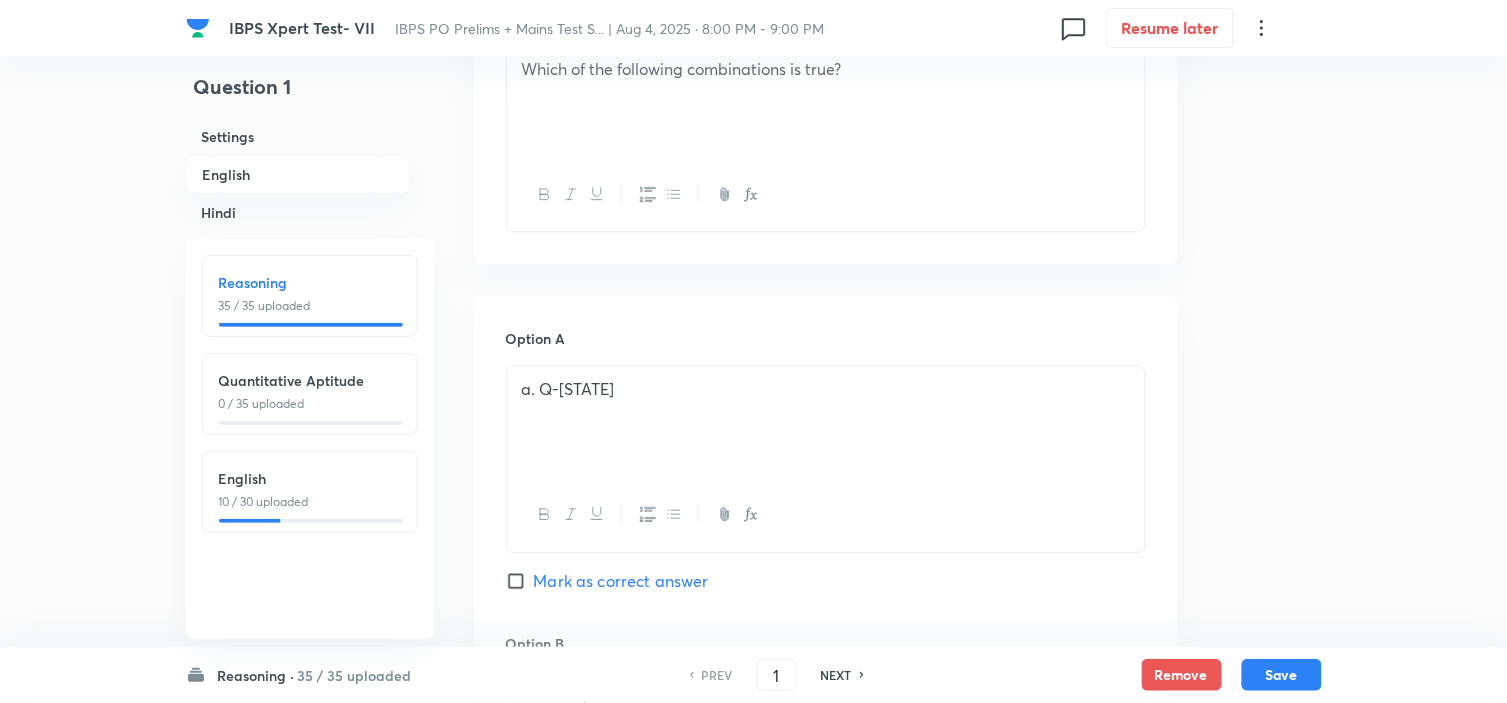 click on "NEXT" at bounding box center (836, 675) 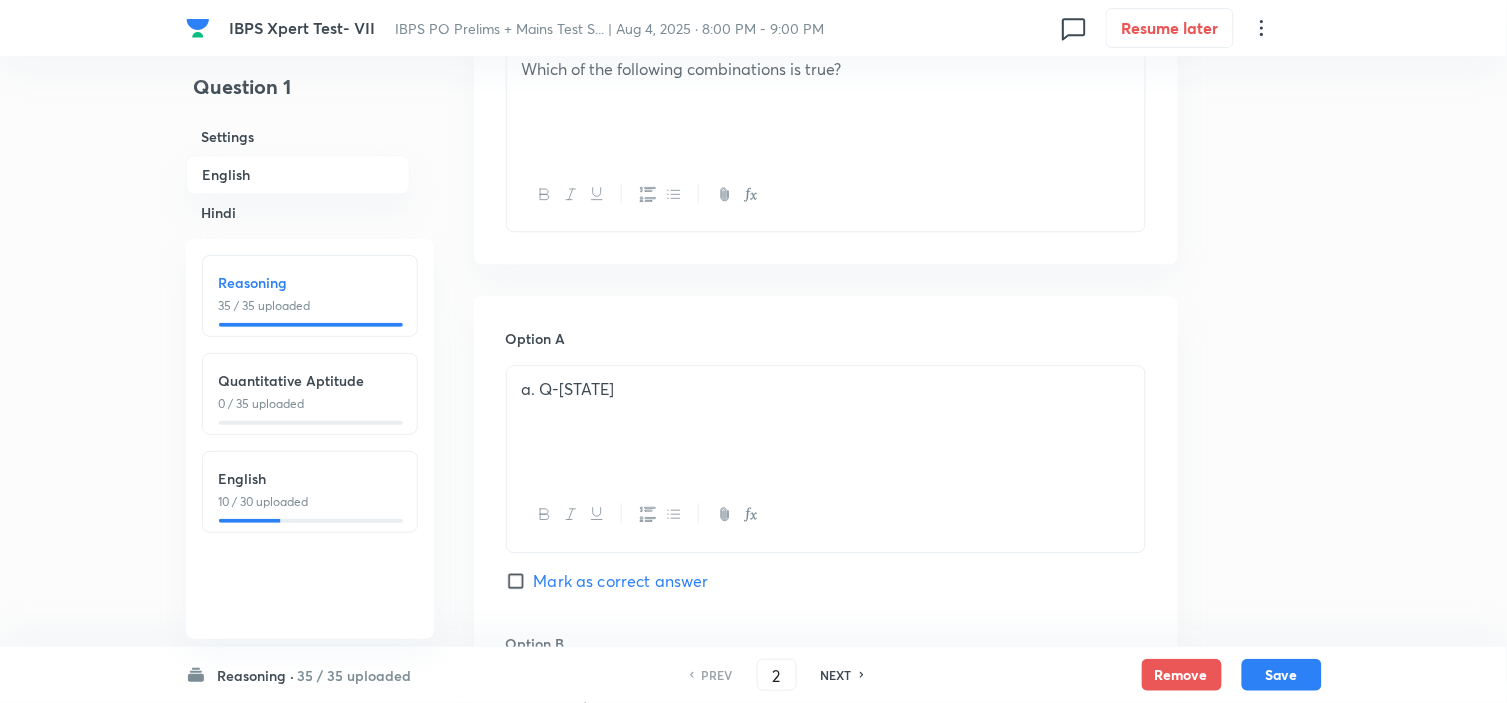 checkbox on "false" 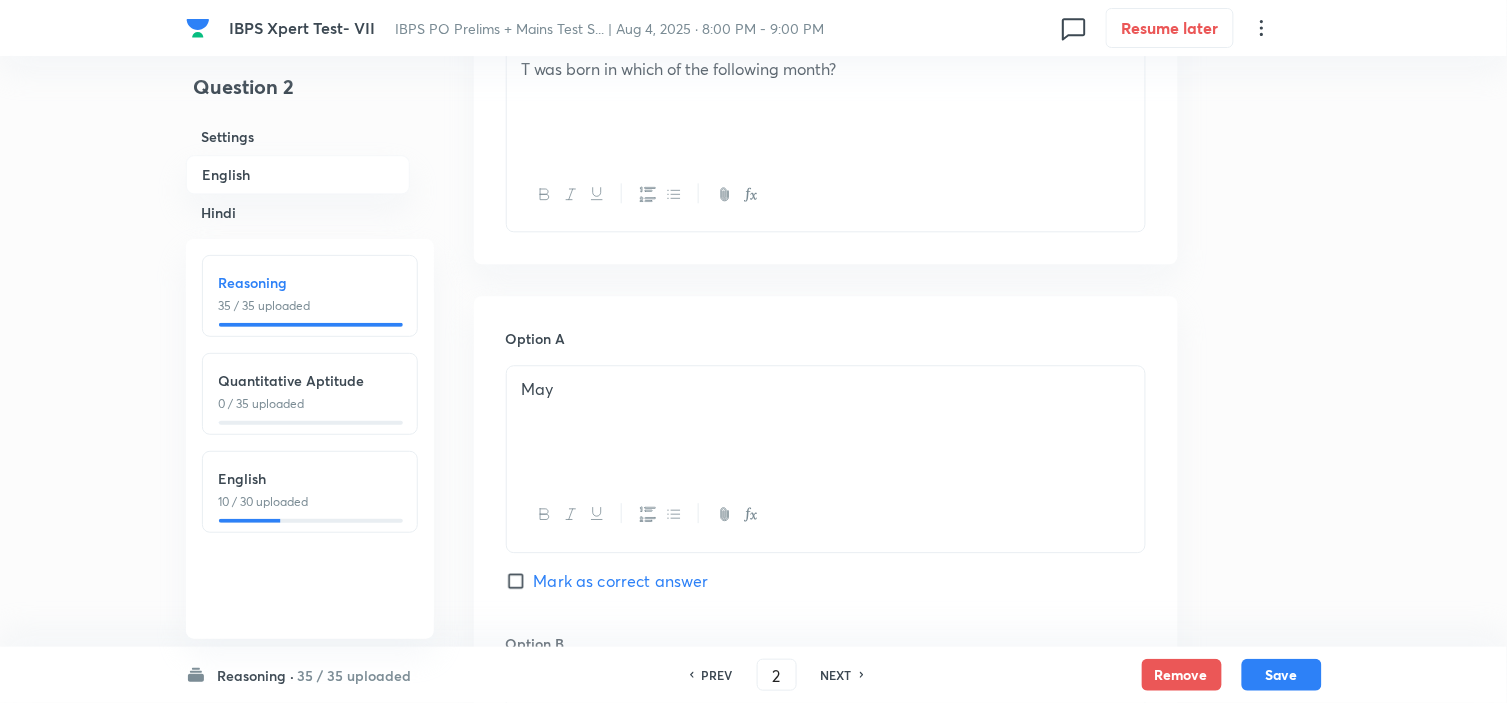 checkbox on "true" 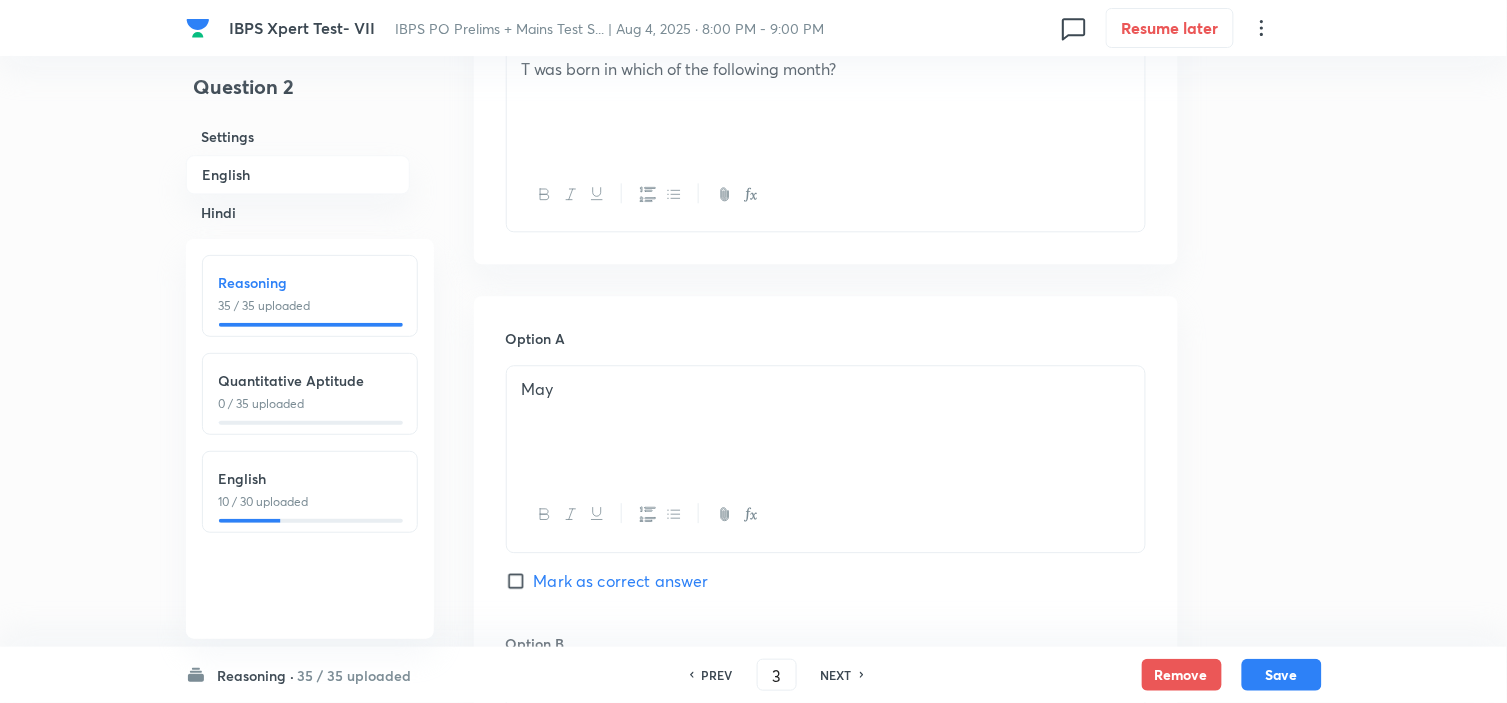 checkbox on "false" 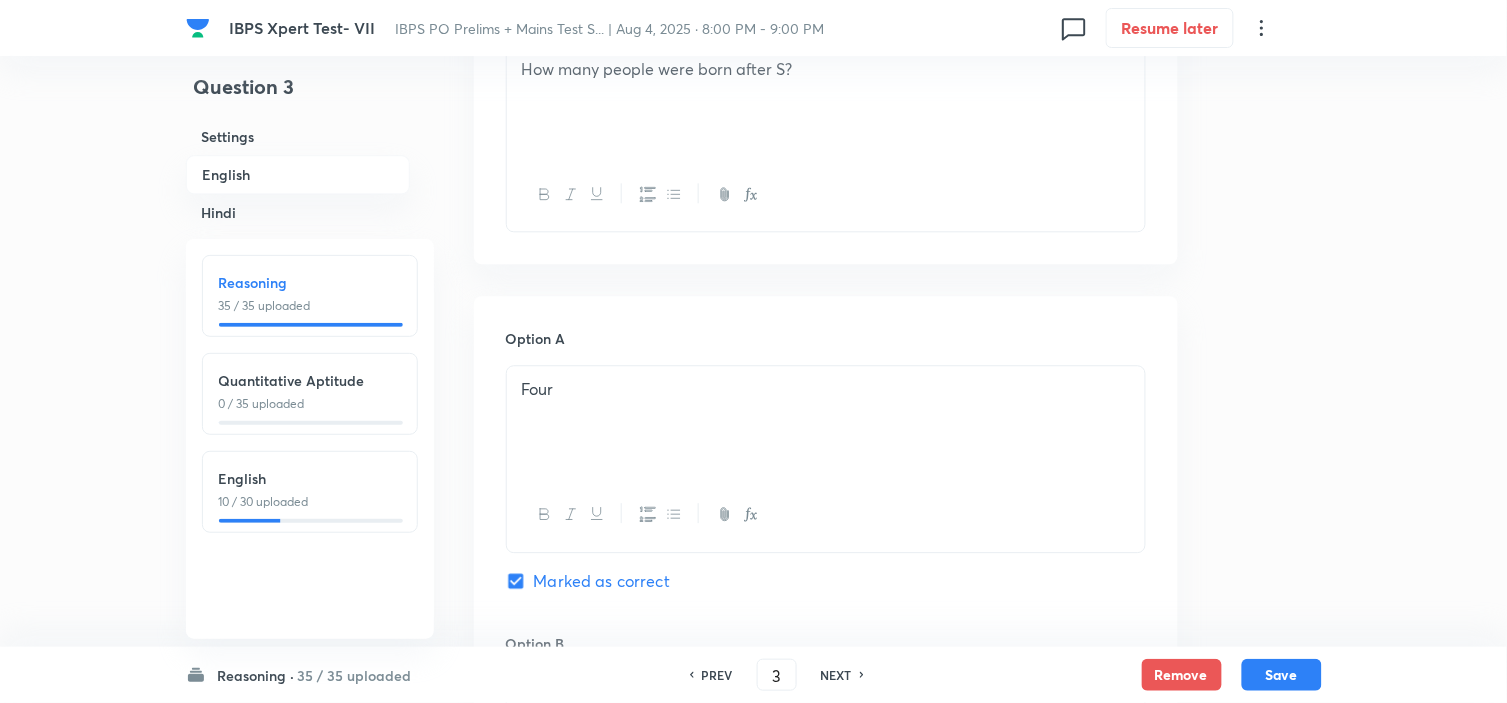 click on "NEXT" at bounding box center [836, 675] 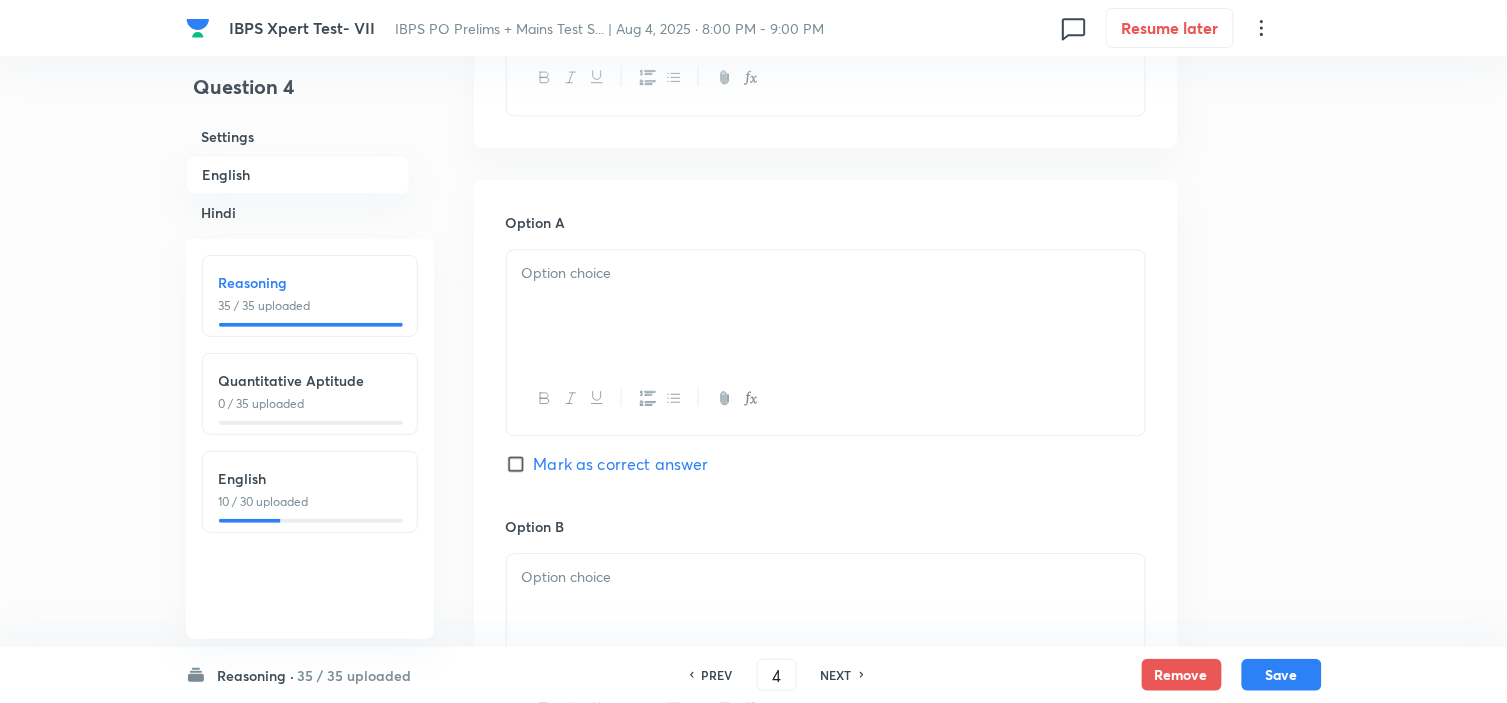 checkbox on "false" 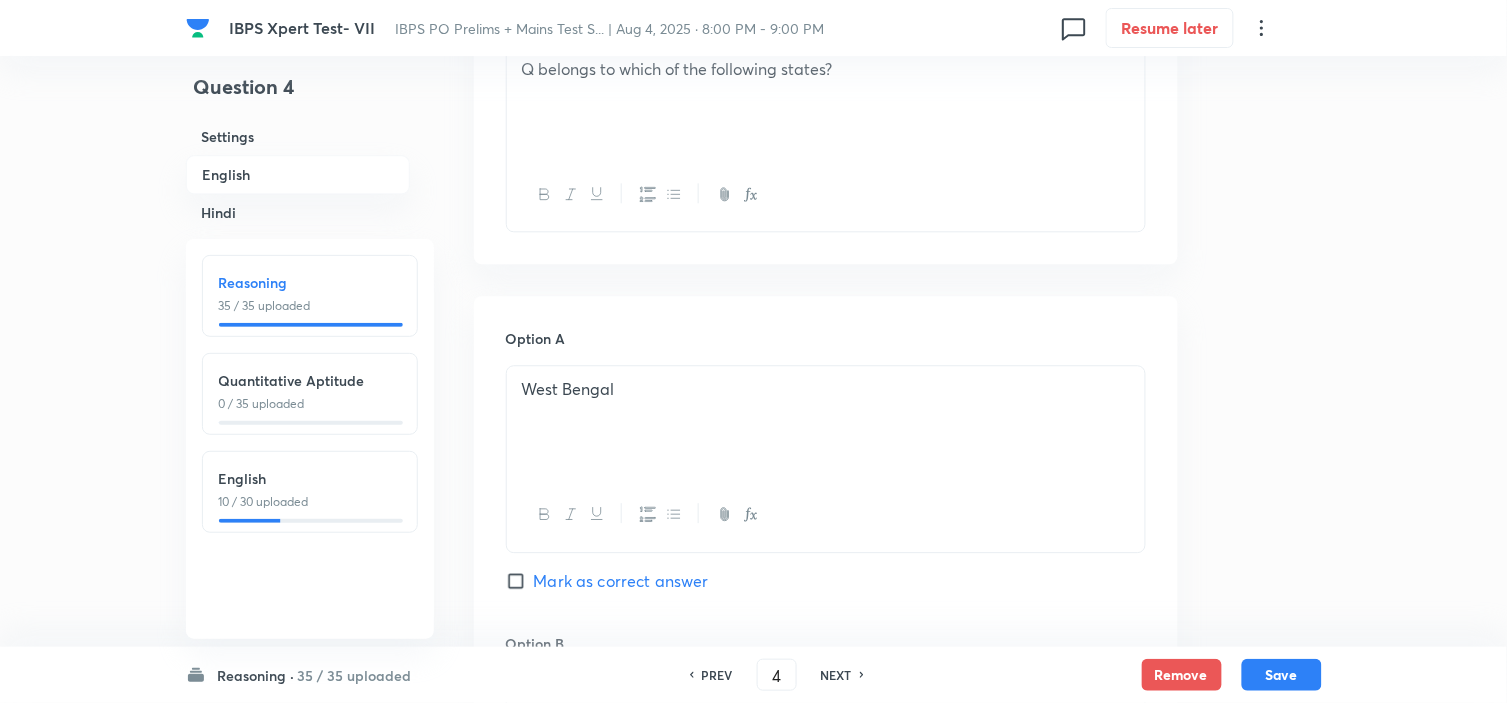 click on "NEXT" at bounding box center [836, 675] 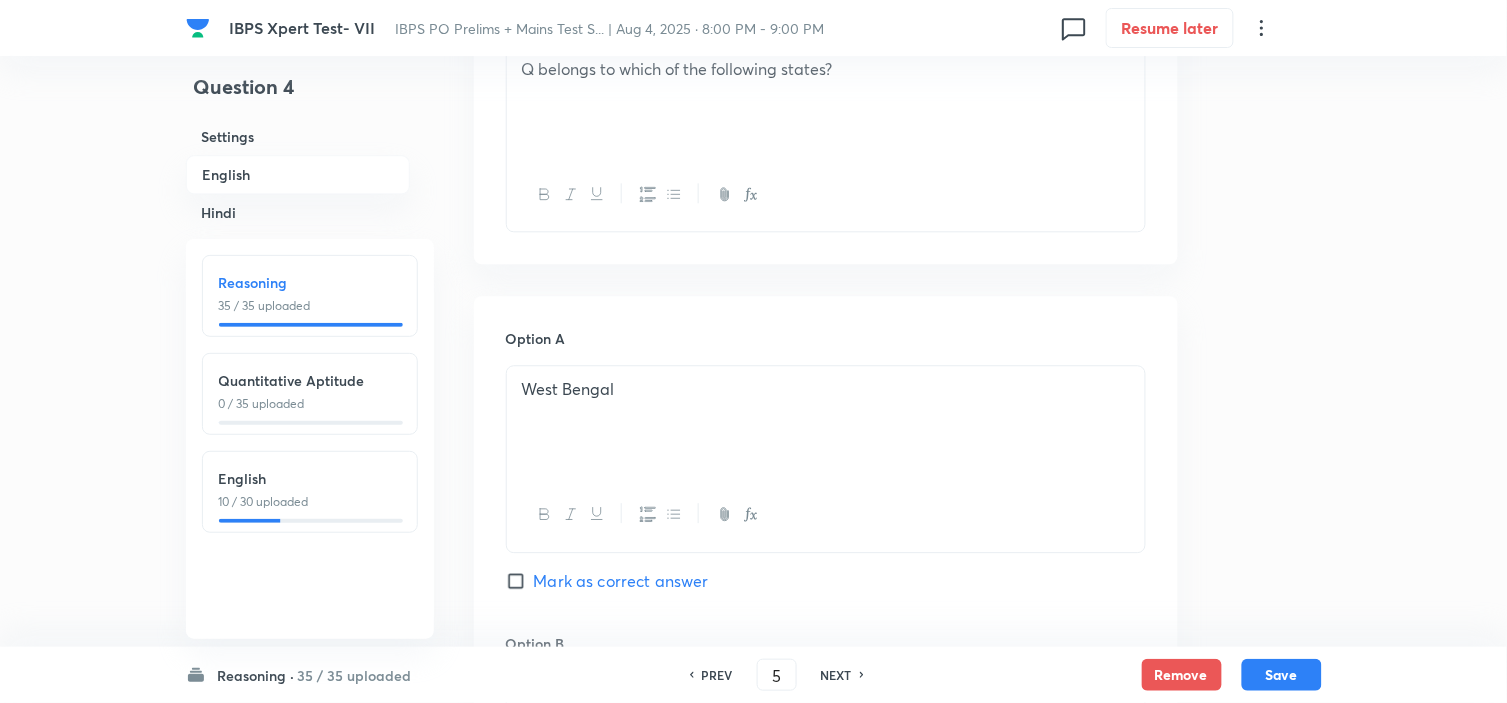 checkbox on "false" 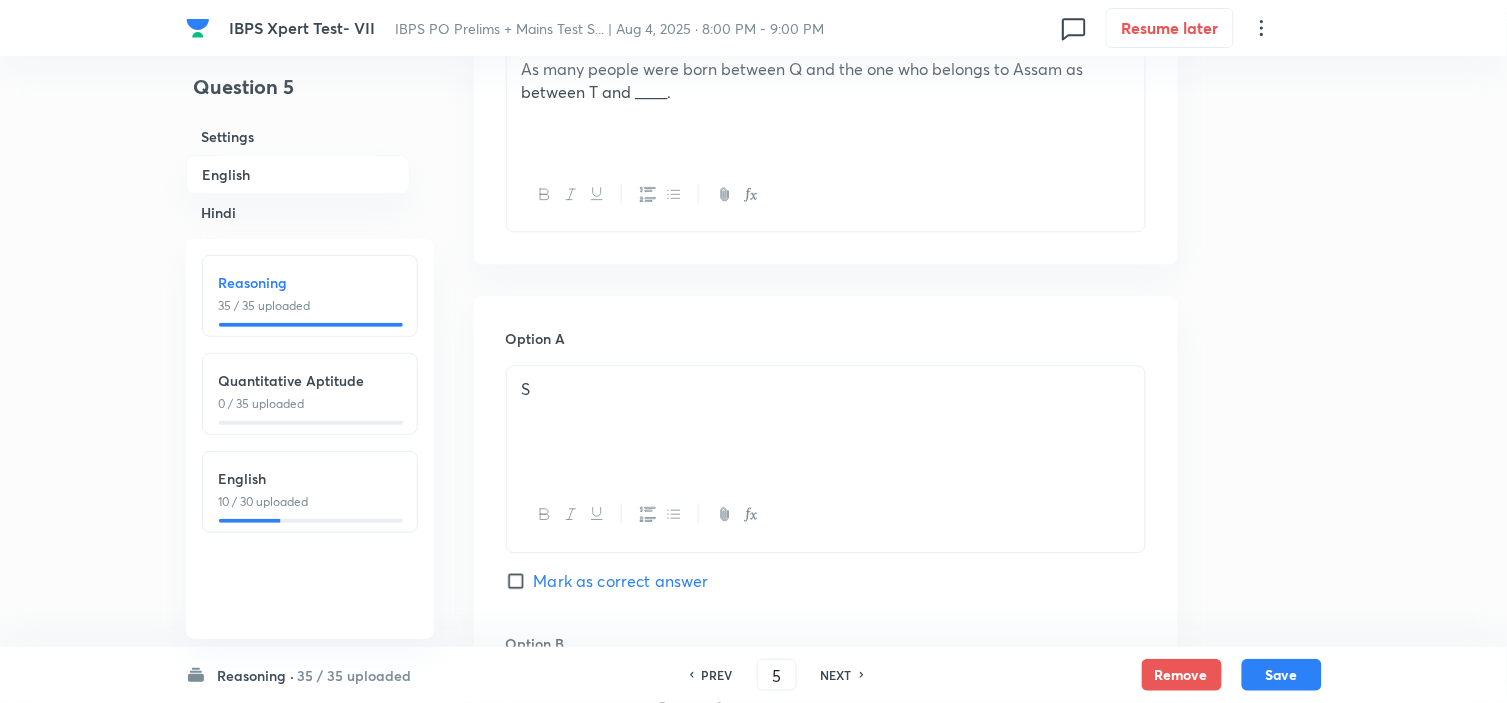click on "NEXT" at bounding box center [836, 675] 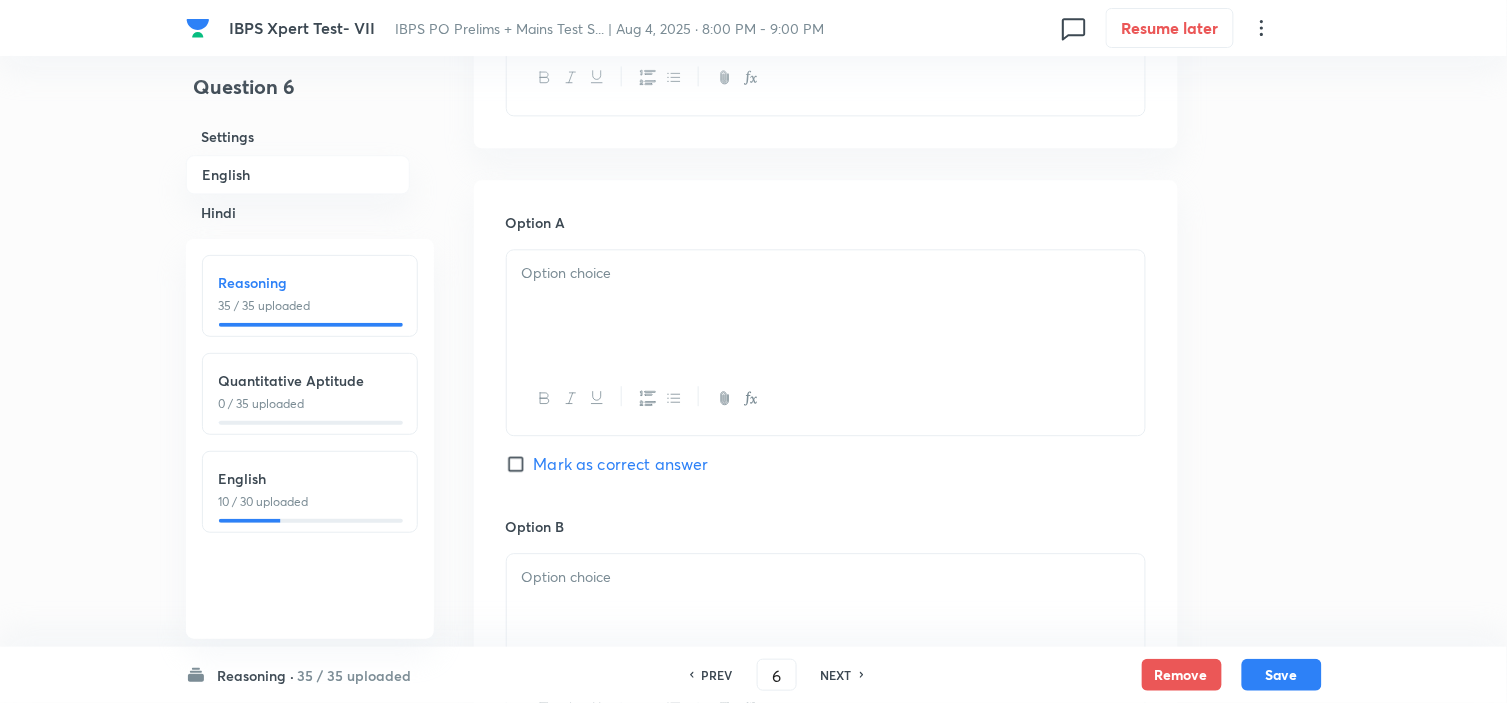 checkbox on "false" 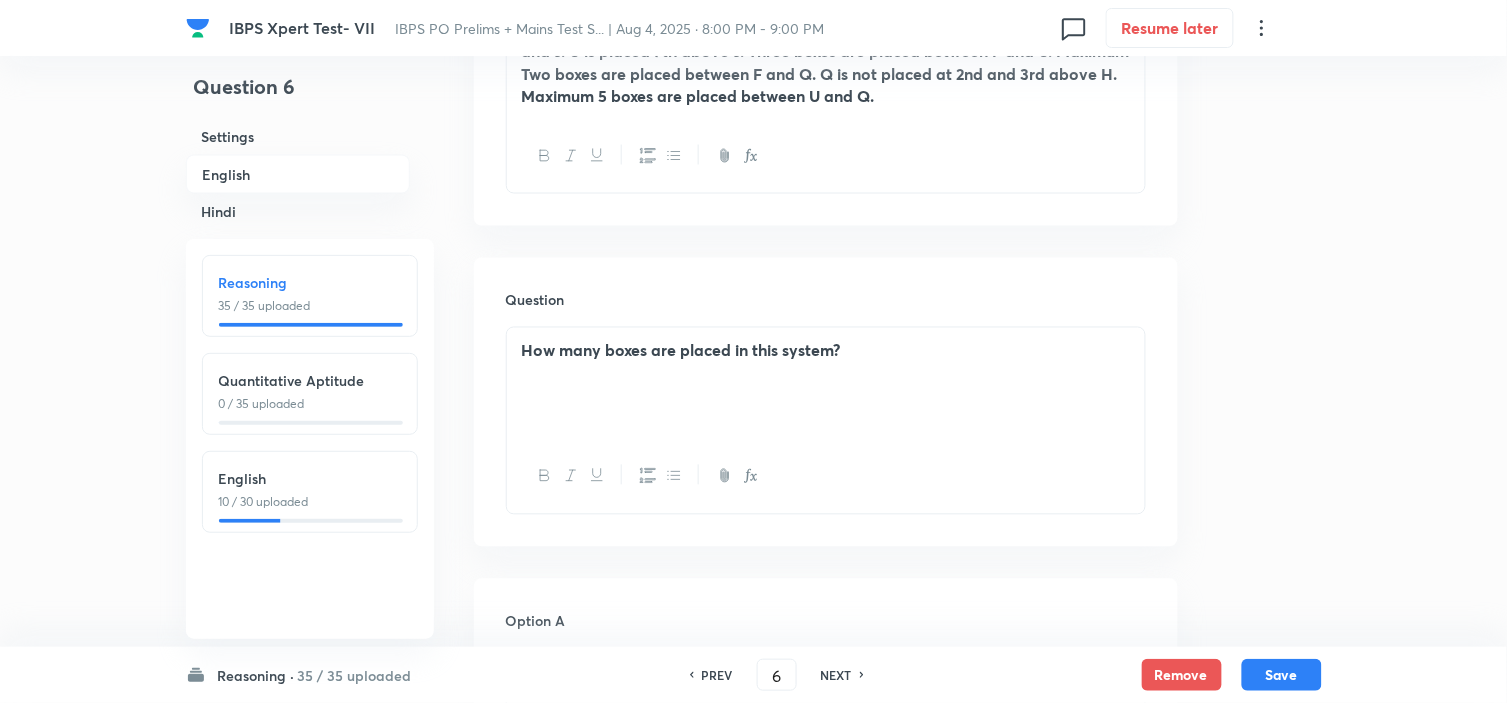 scroll, scrollTop: 777, scrollLeft: 0, axis: vertical 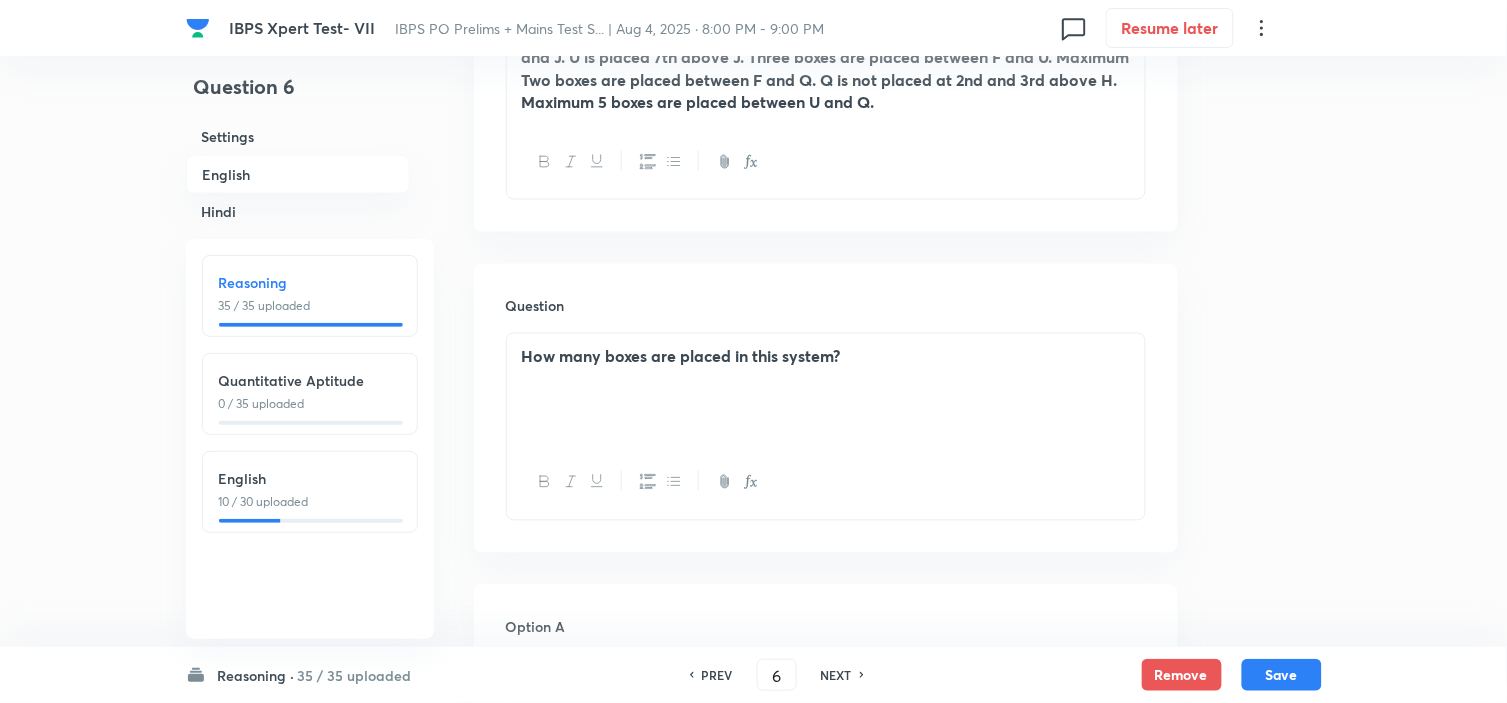 click on "NEXT" at bounding box center [836, 675] 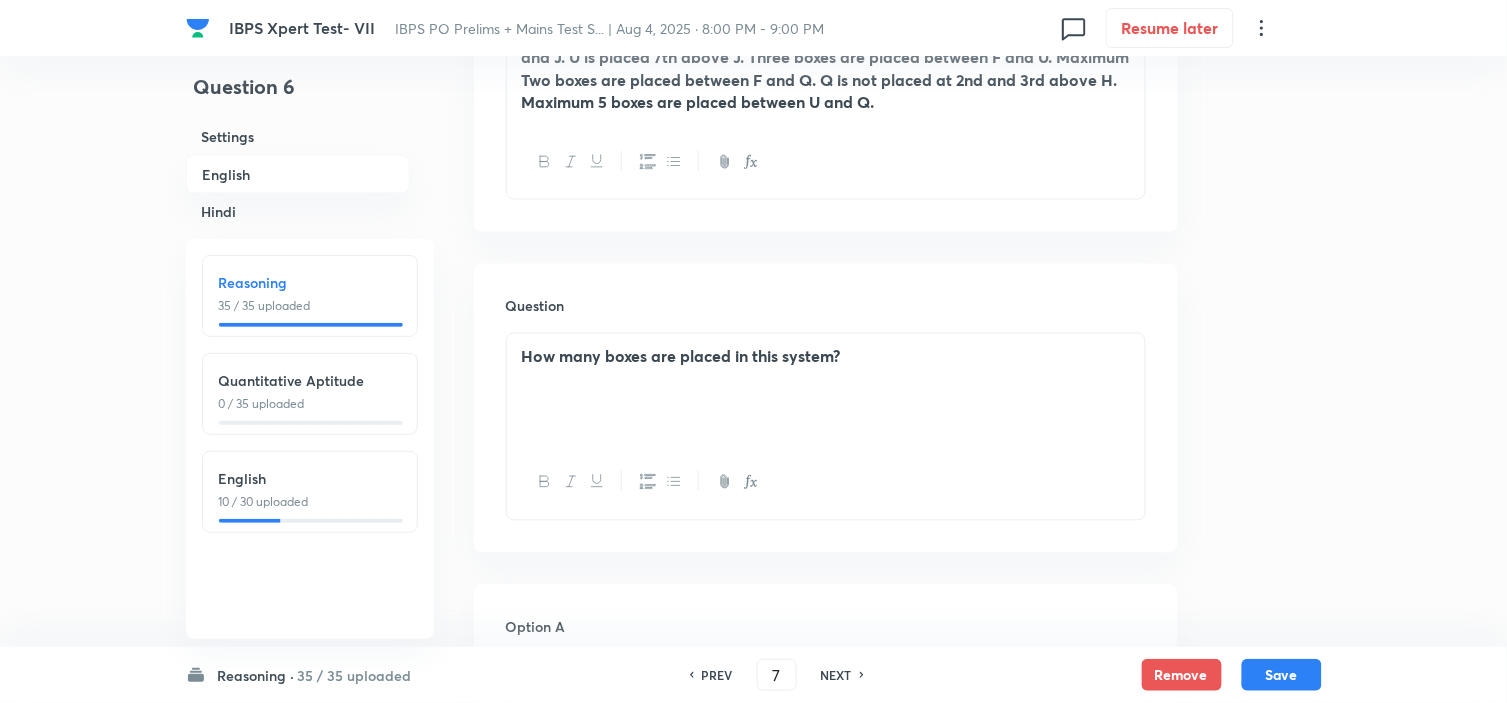 checkbox on "false" 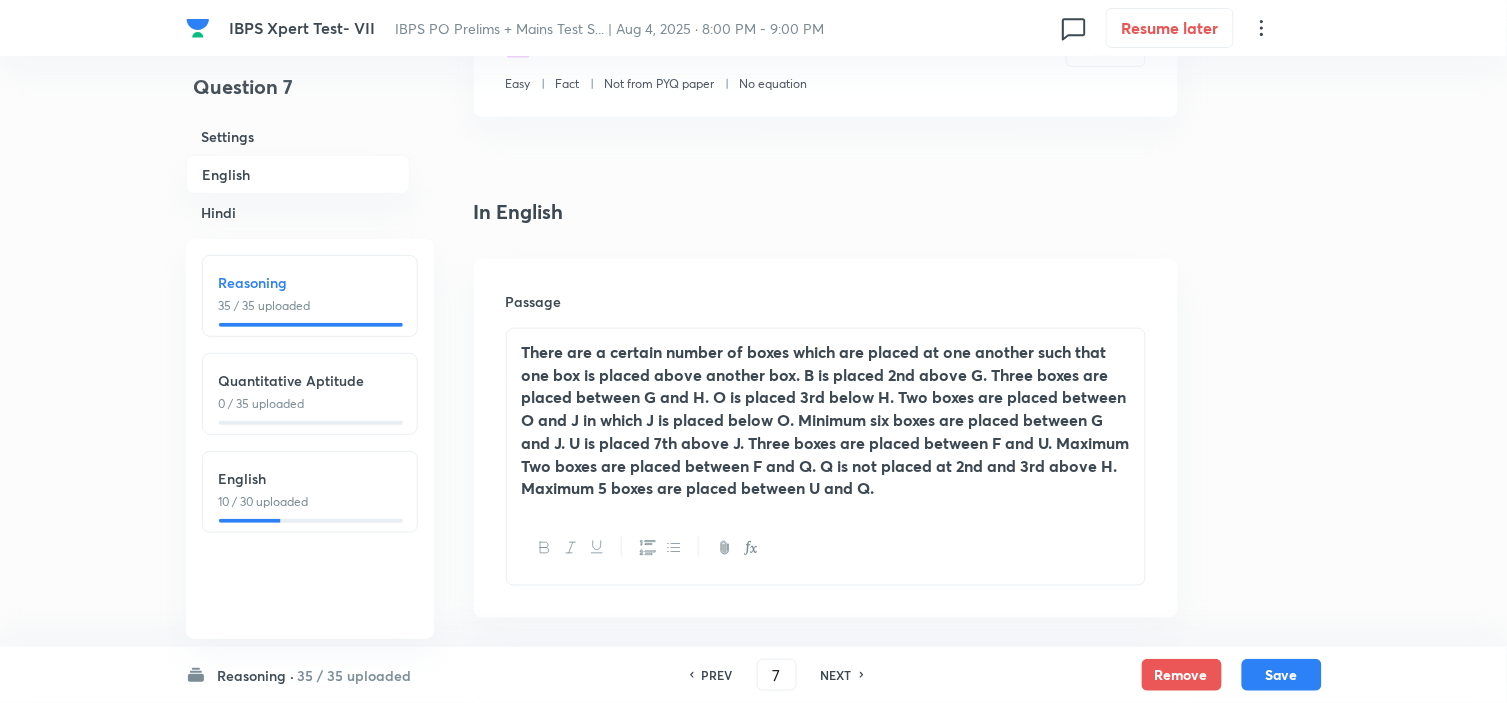 scroll, scrollTop: 333, scrollLeft: 0, axis: vertical 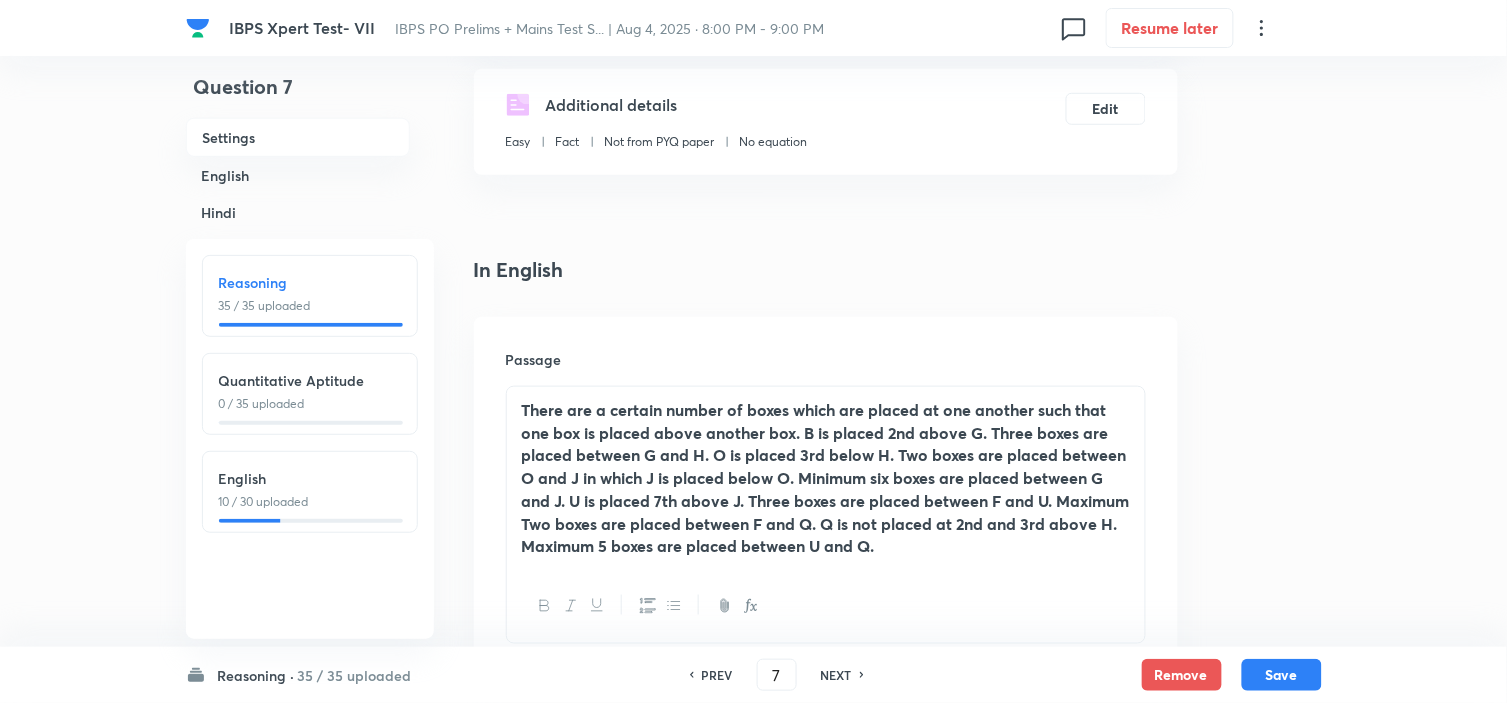click on "NEXT" at bounding box center [836, 675] 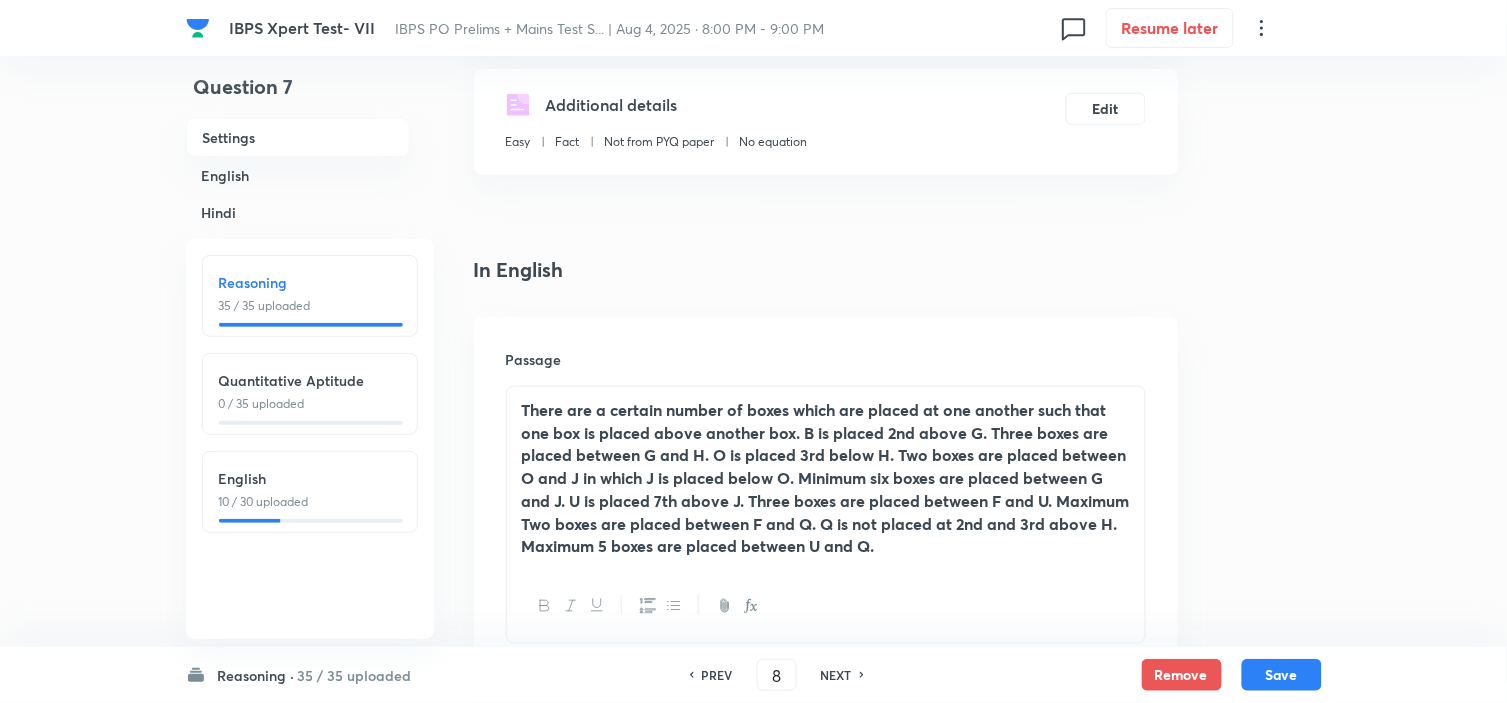 checkbox on "false" 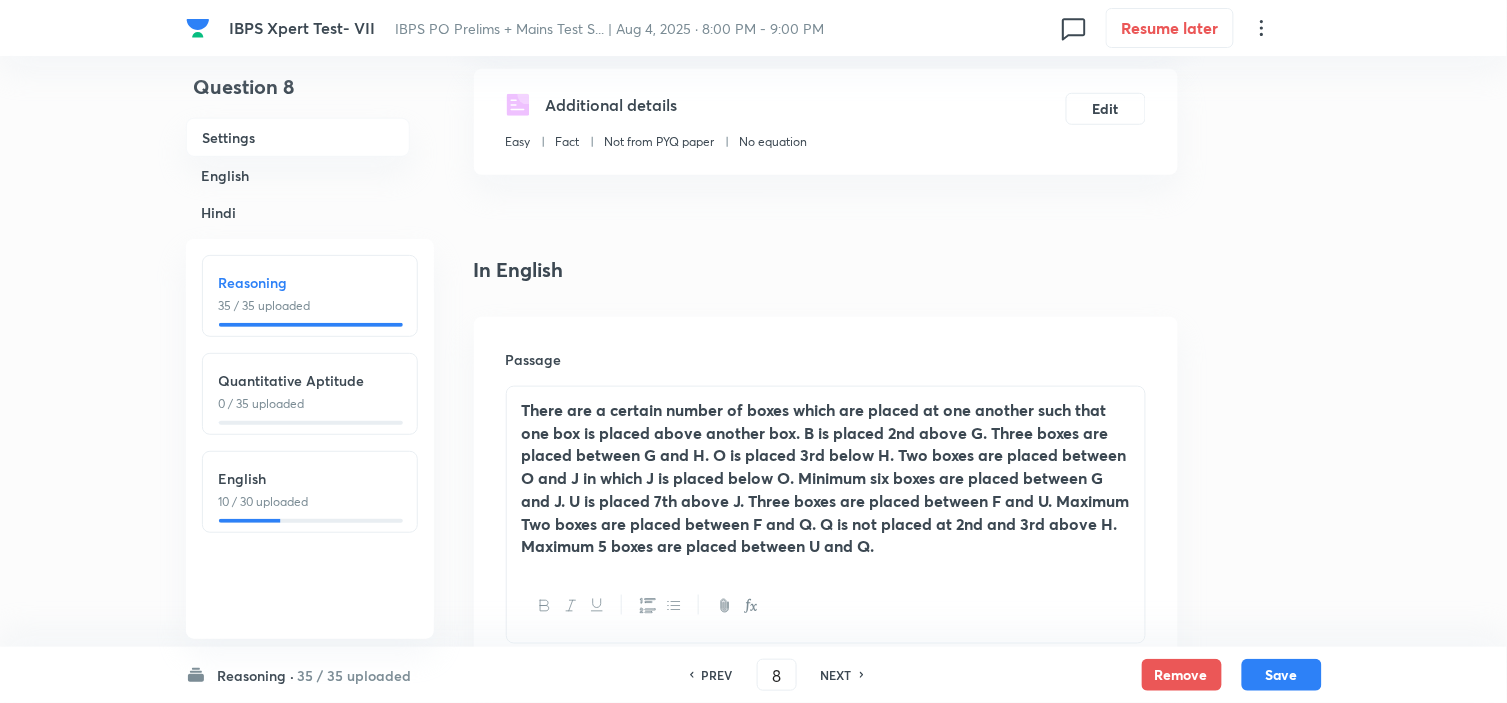 checkbox on "true" 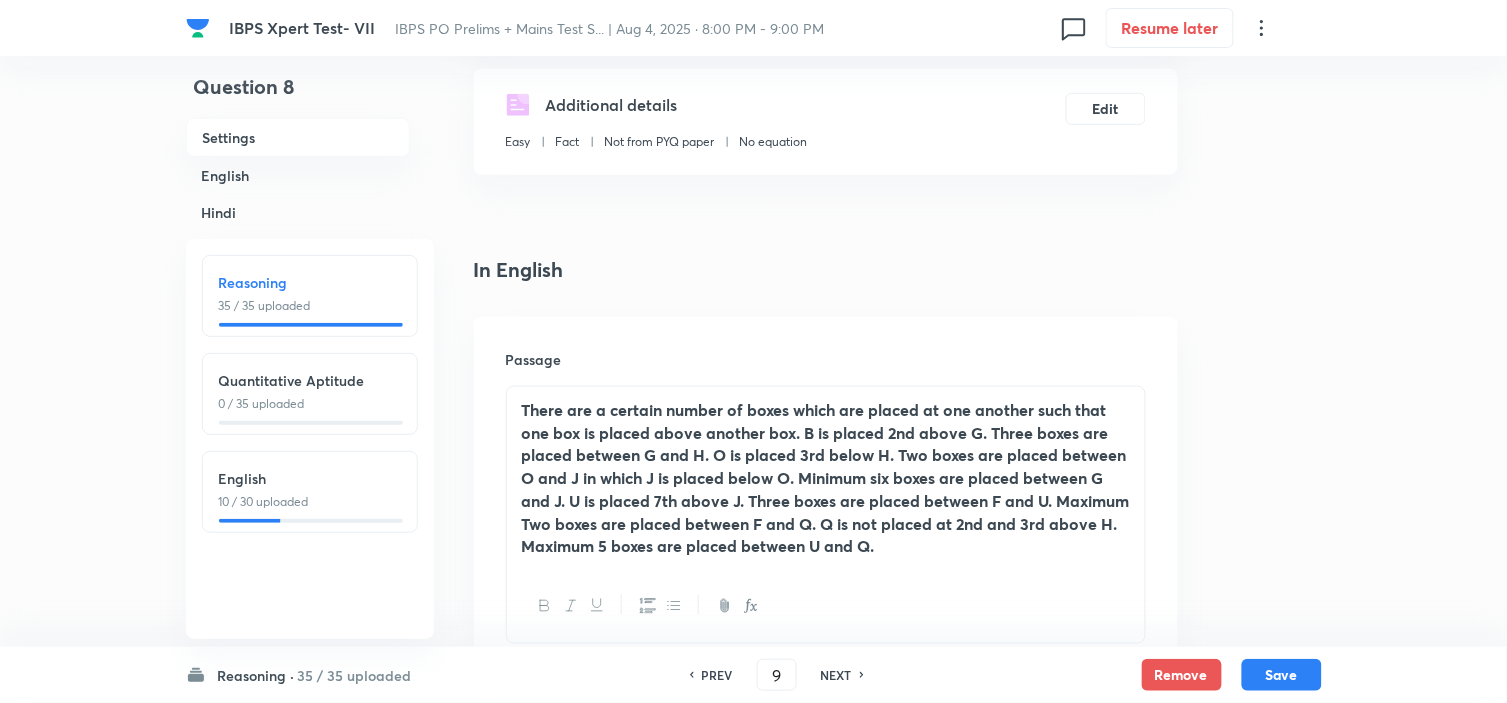 checkbox on "false" 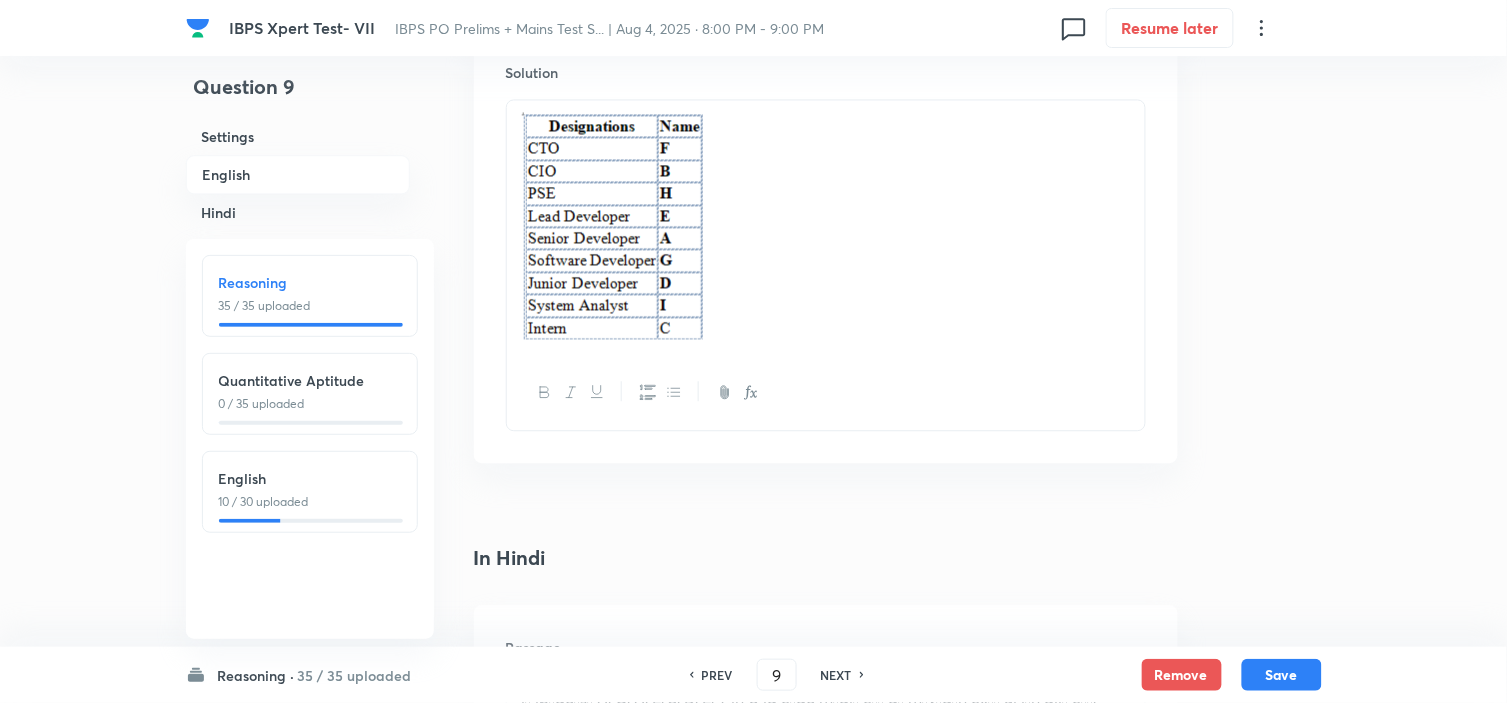 scroll, scrollTop: 3444, scrollLeft: 0, axis: vertical 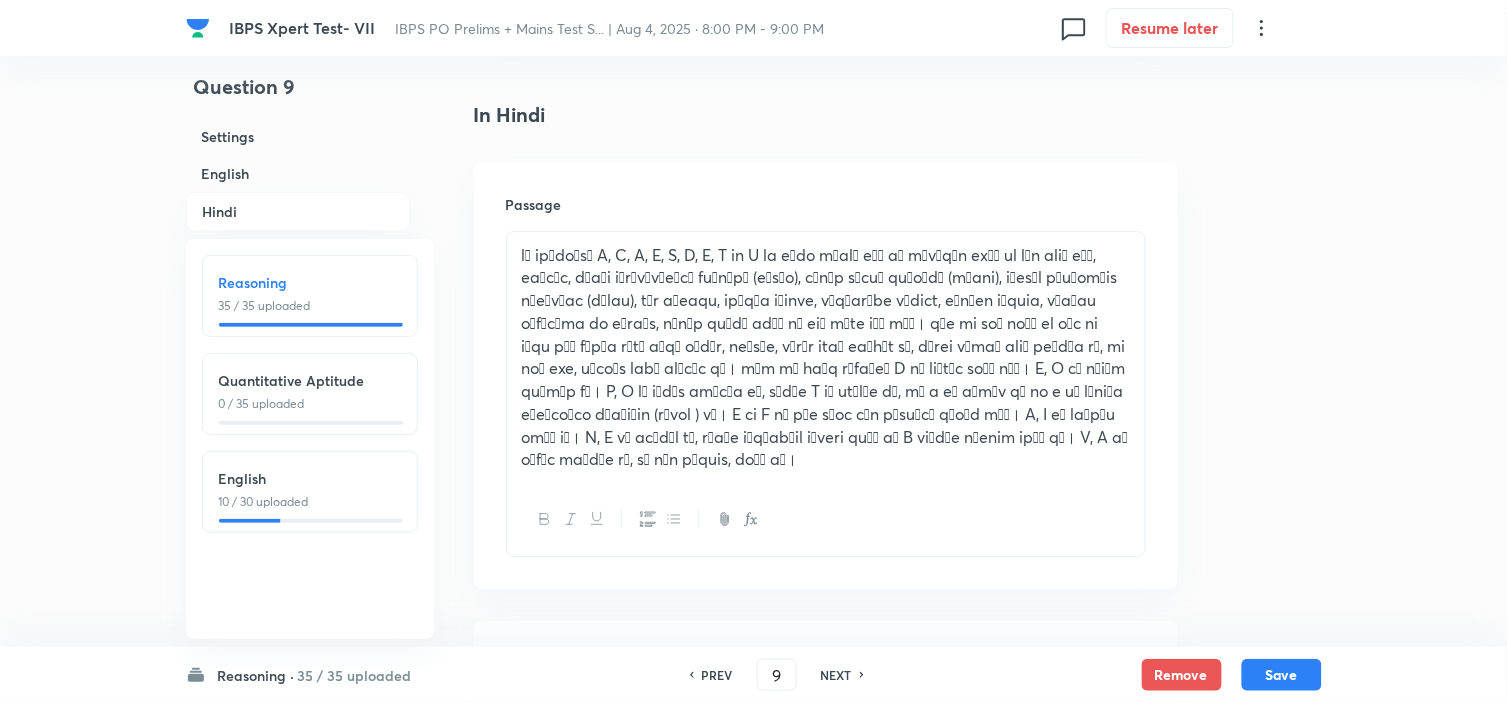 click on "NEXT" at bounding box center [836, 675] 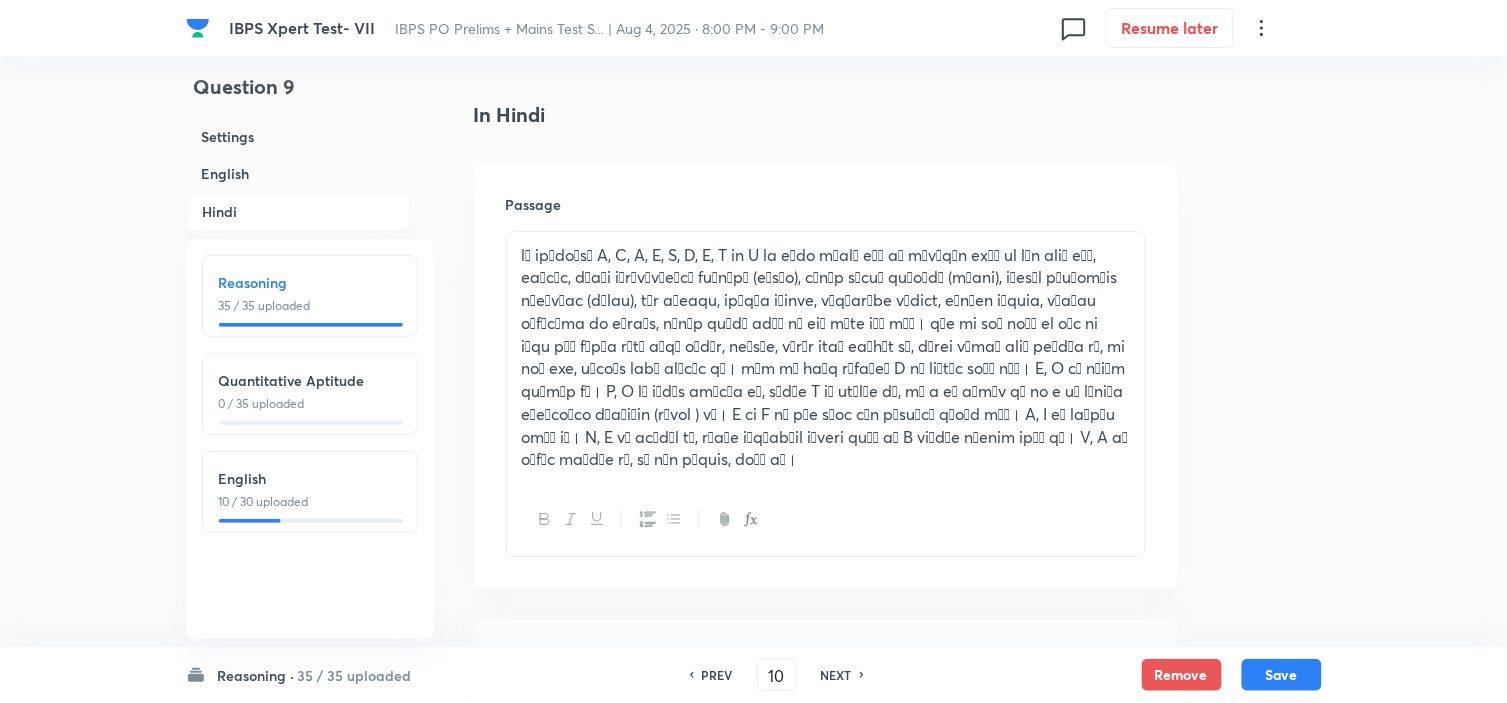 checkbox on "false" 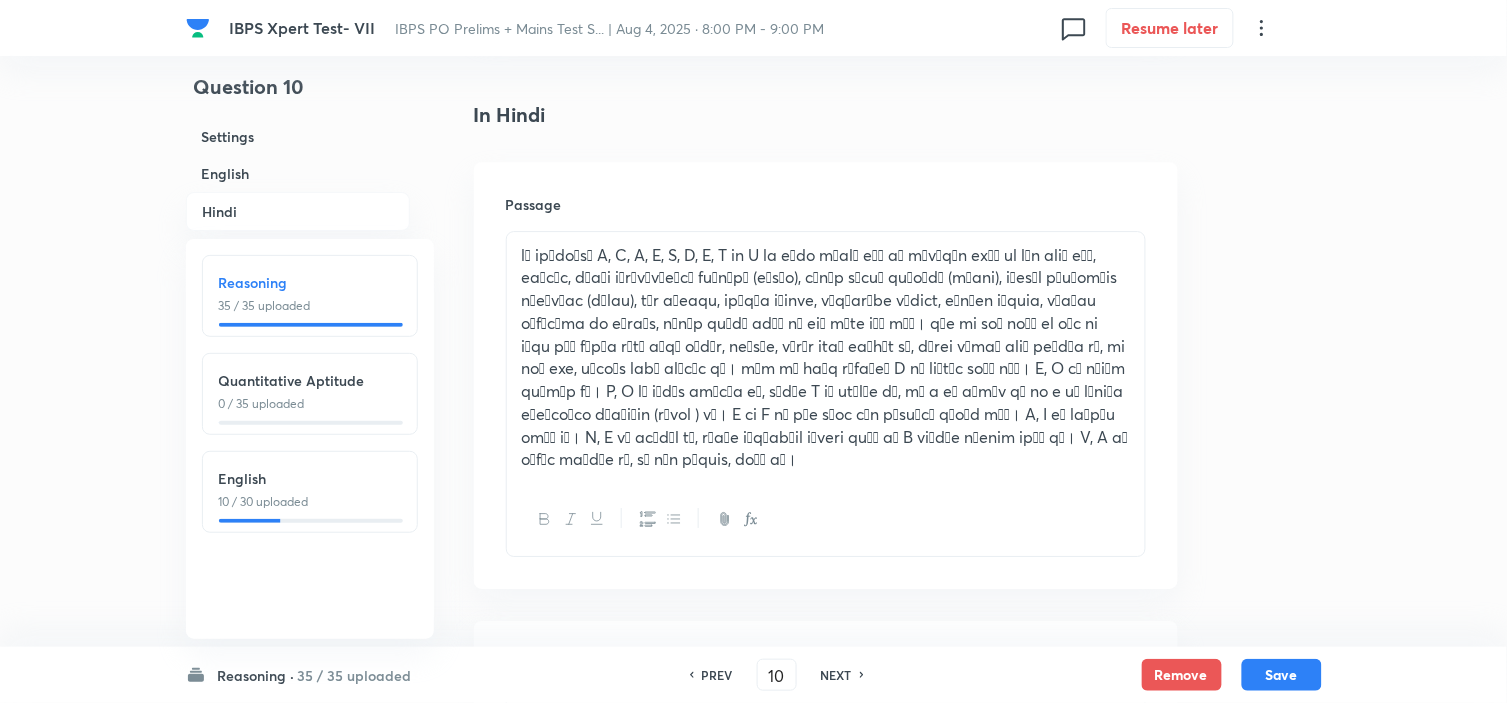 click on "NEXT" at bounding box center [836, 675] 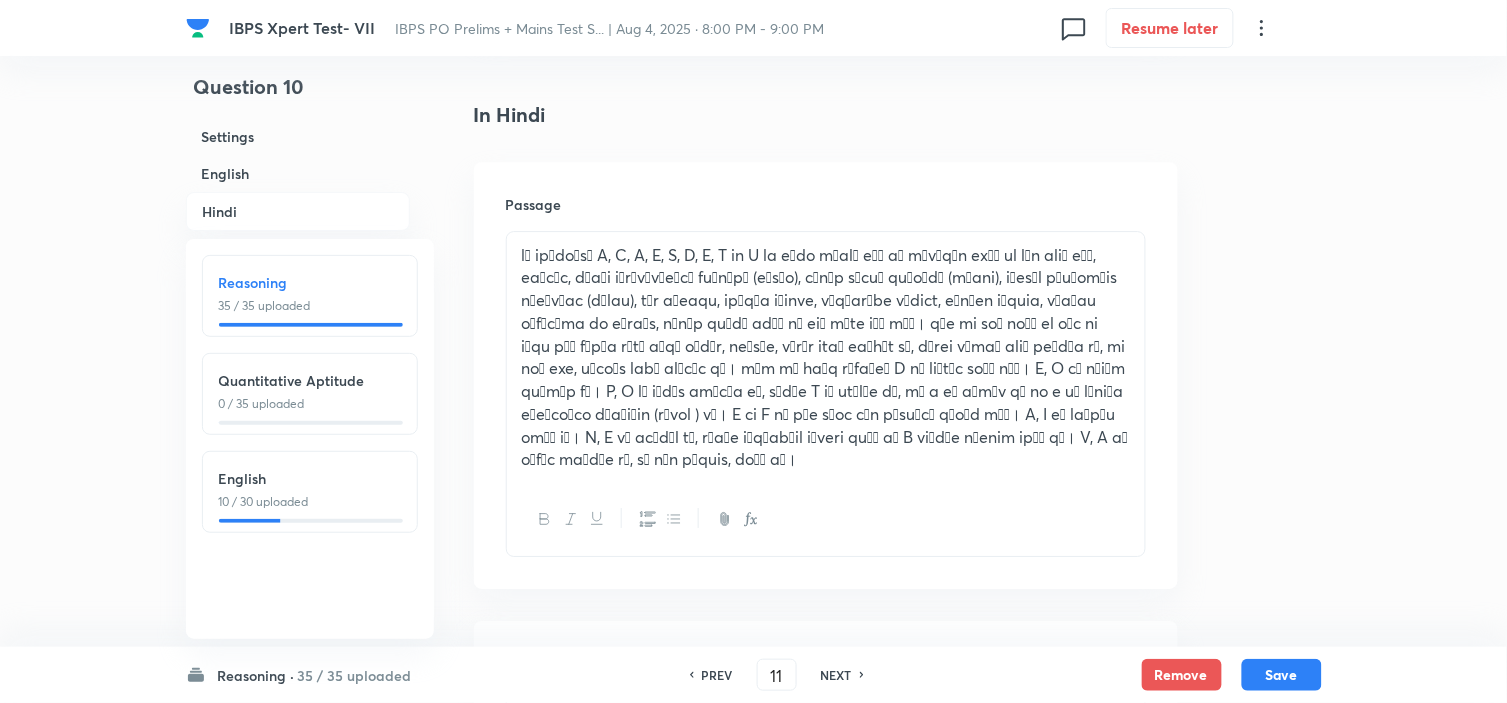 checkbox on "false" 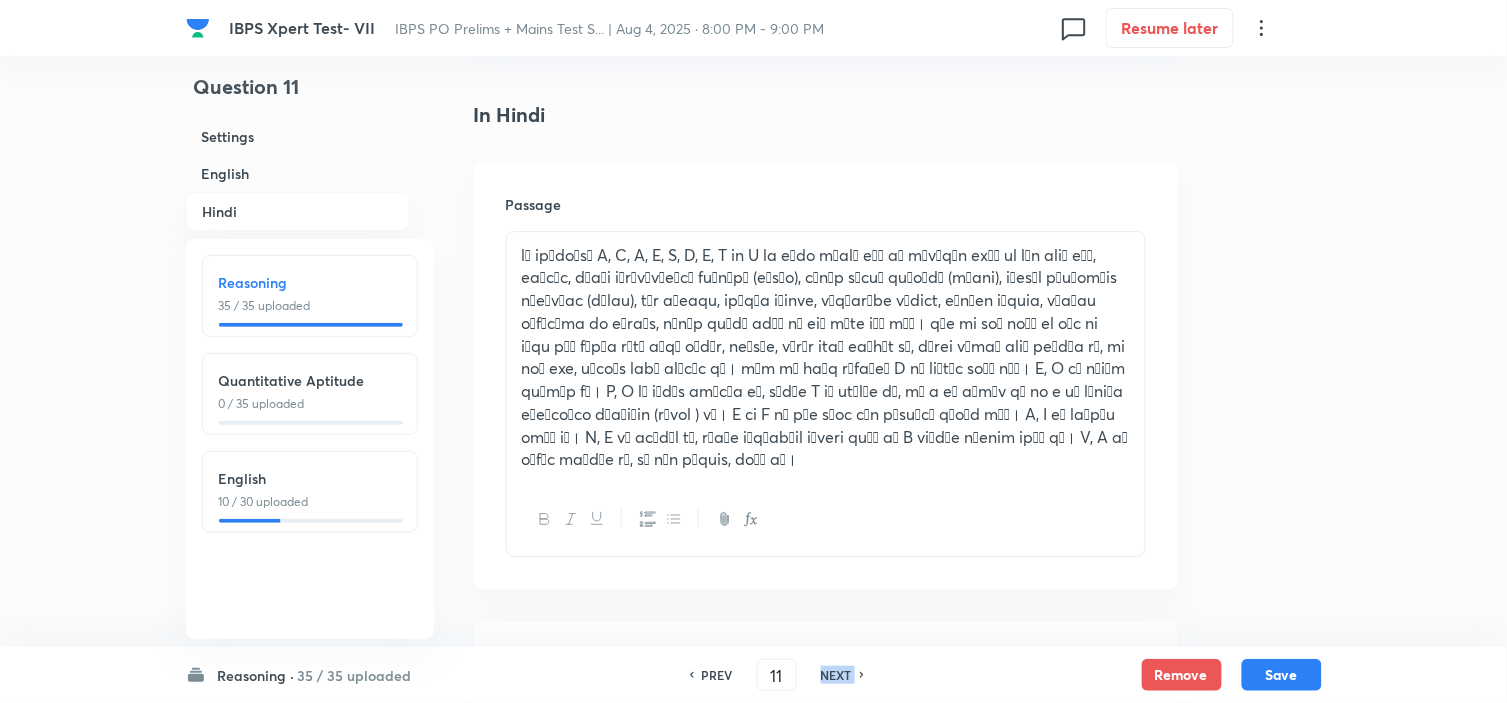 click on "NEXT" at bounding box center (836, 675) 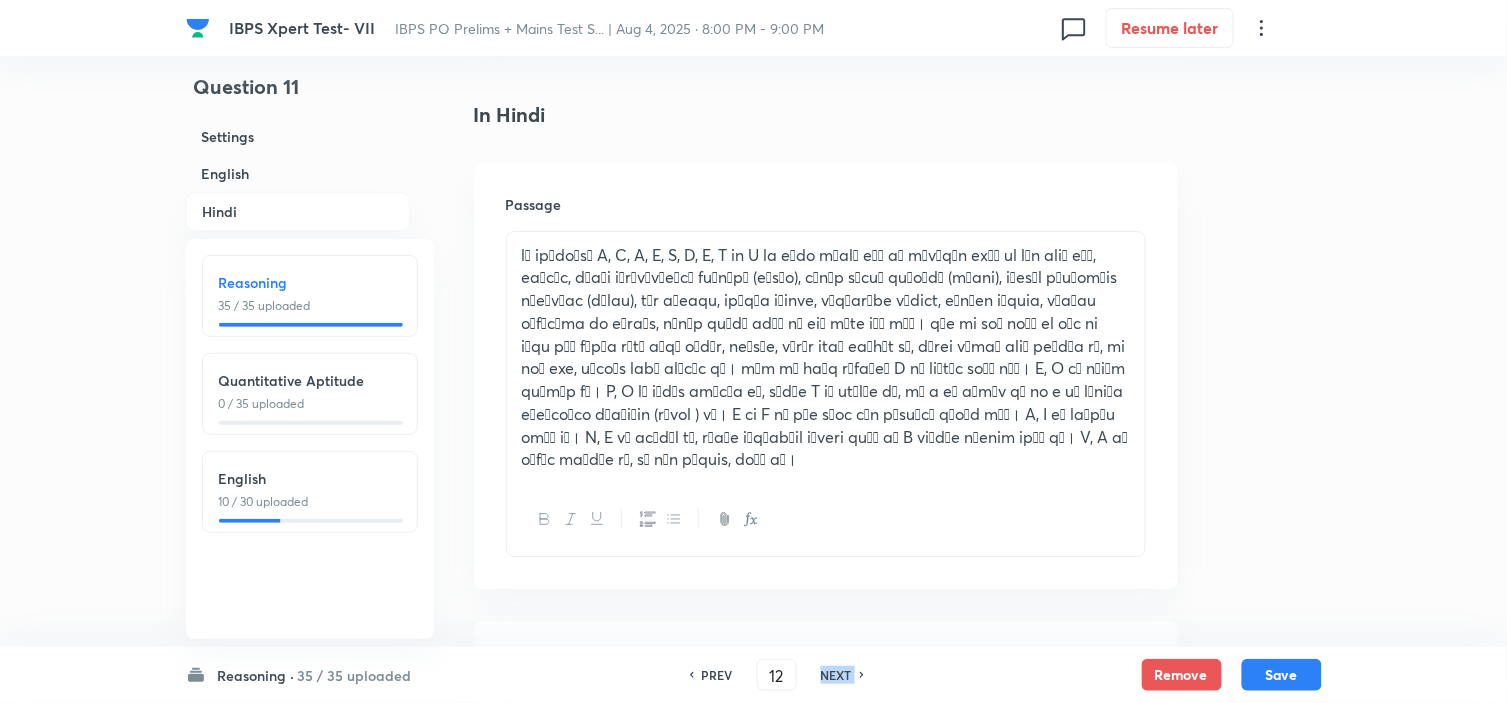checkbox on "false" 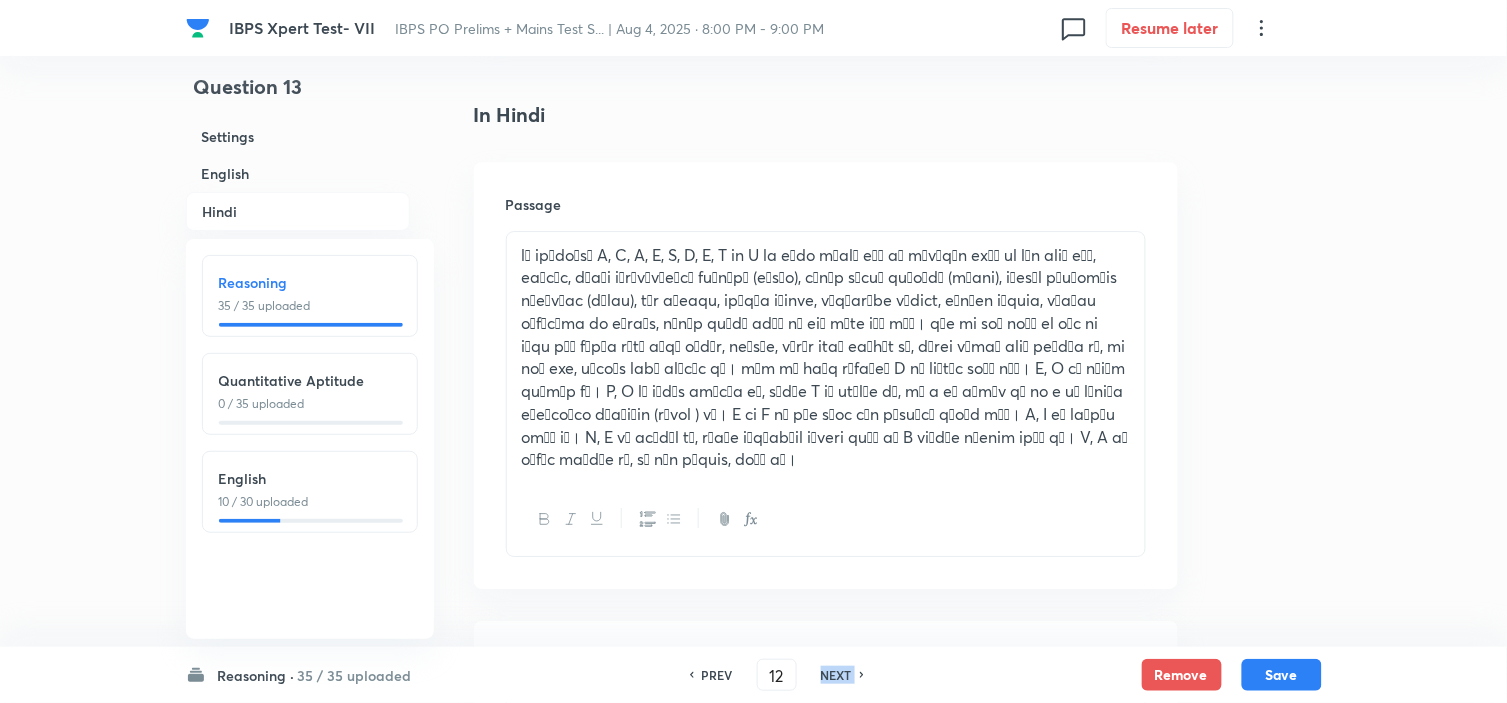 type on "13" 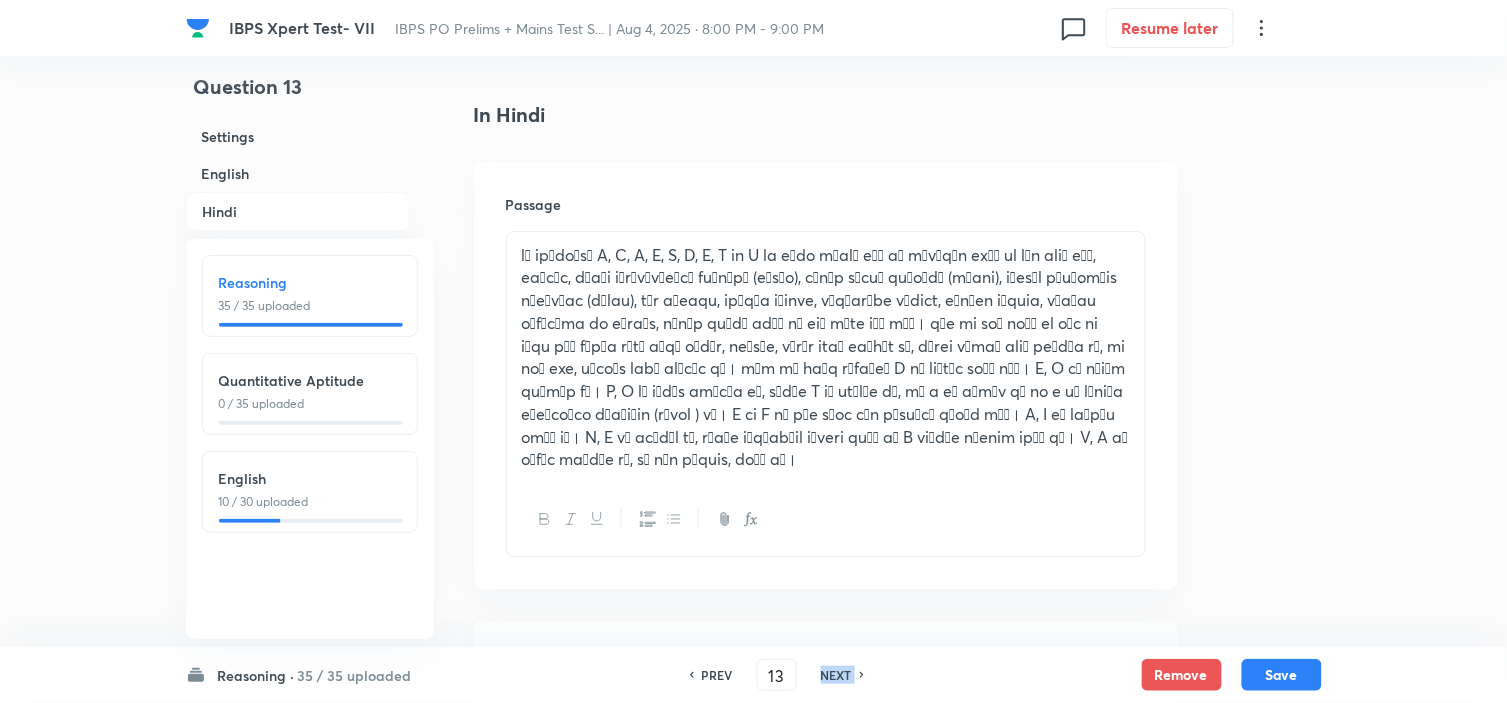 checkbox on "false" 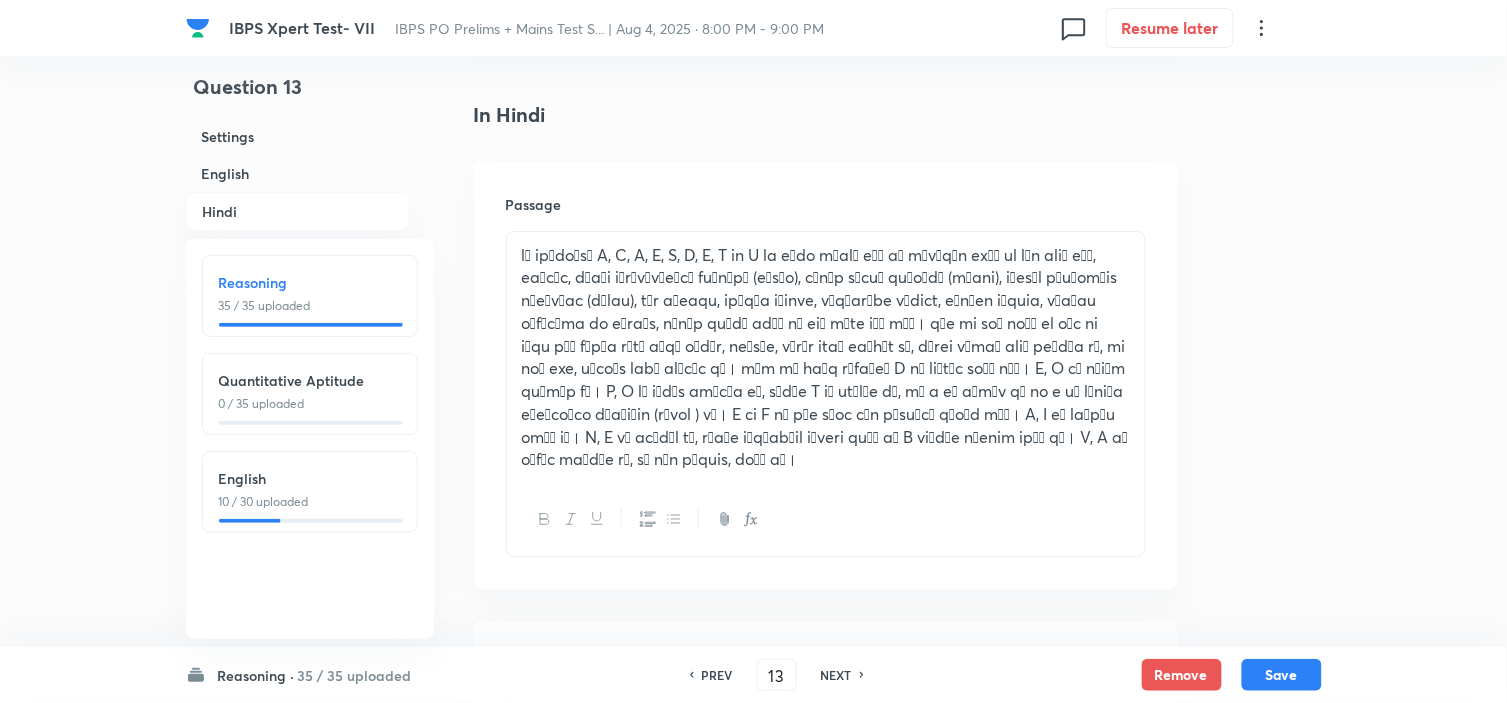 checkbox on "true" 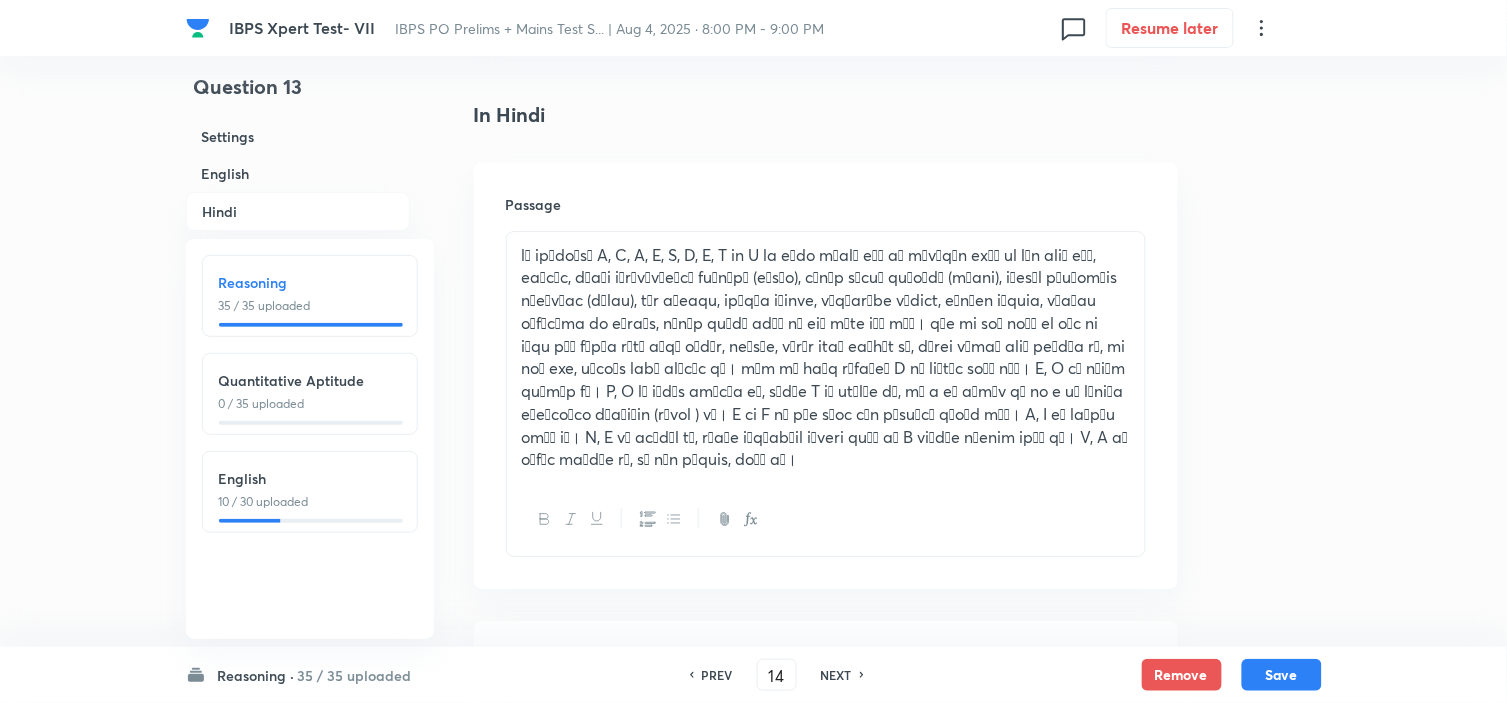 checkbox on "false" 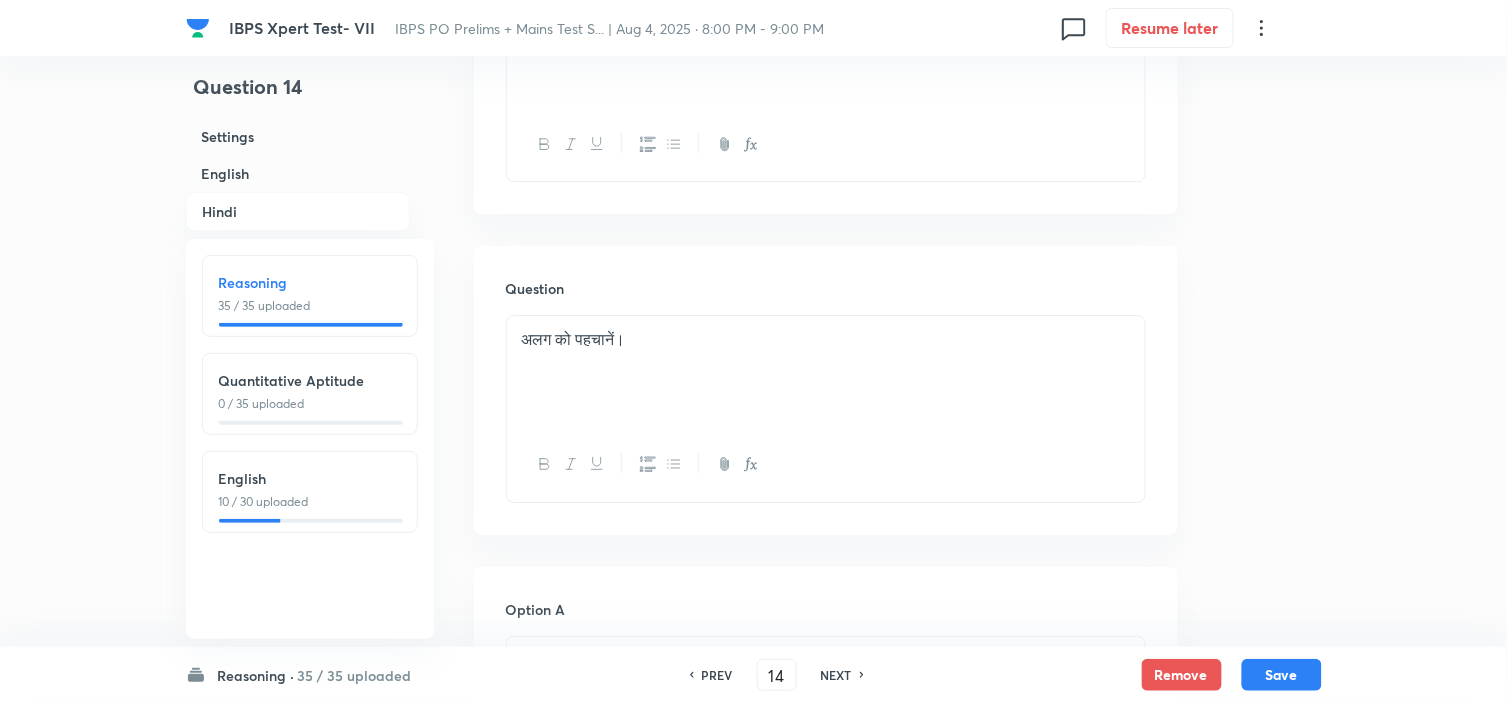 checkbox on "true" 